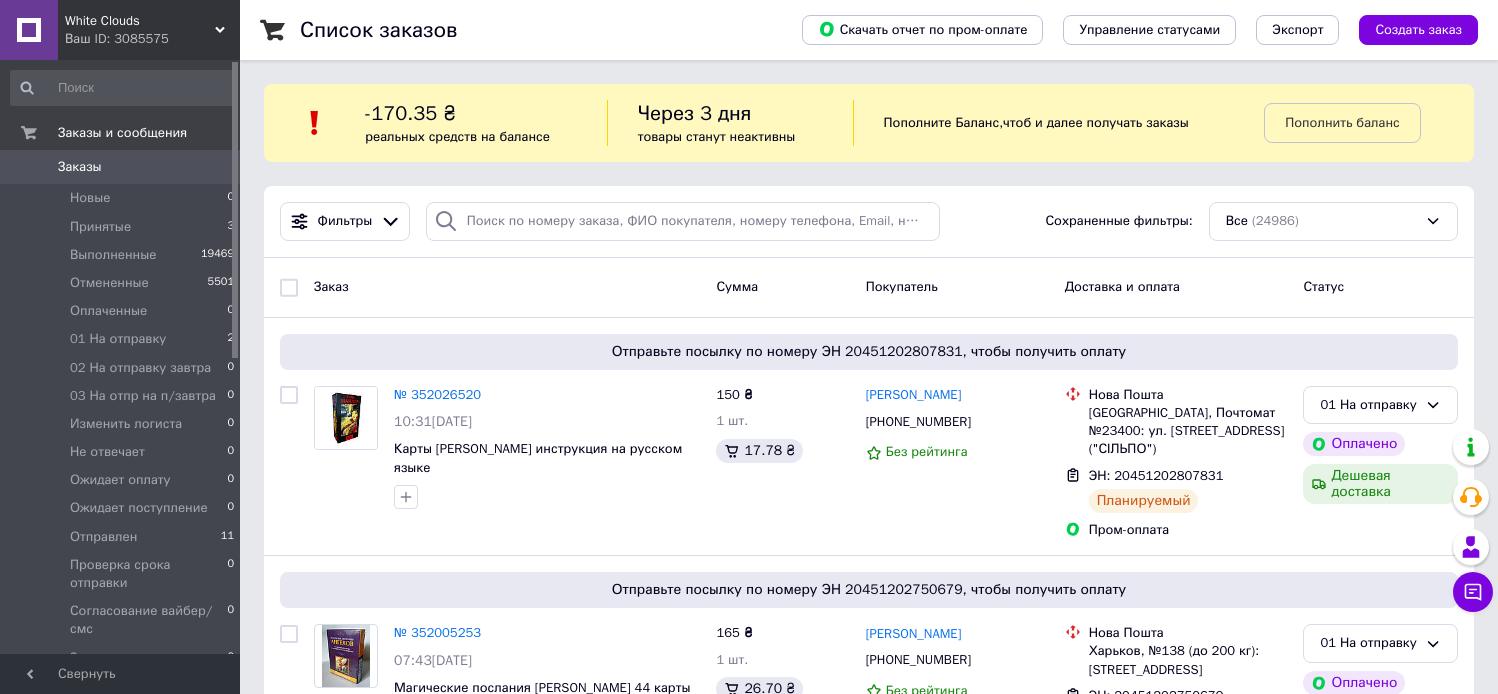 scroll, scrollTop: 0, scrollLeft: 0, axis: both 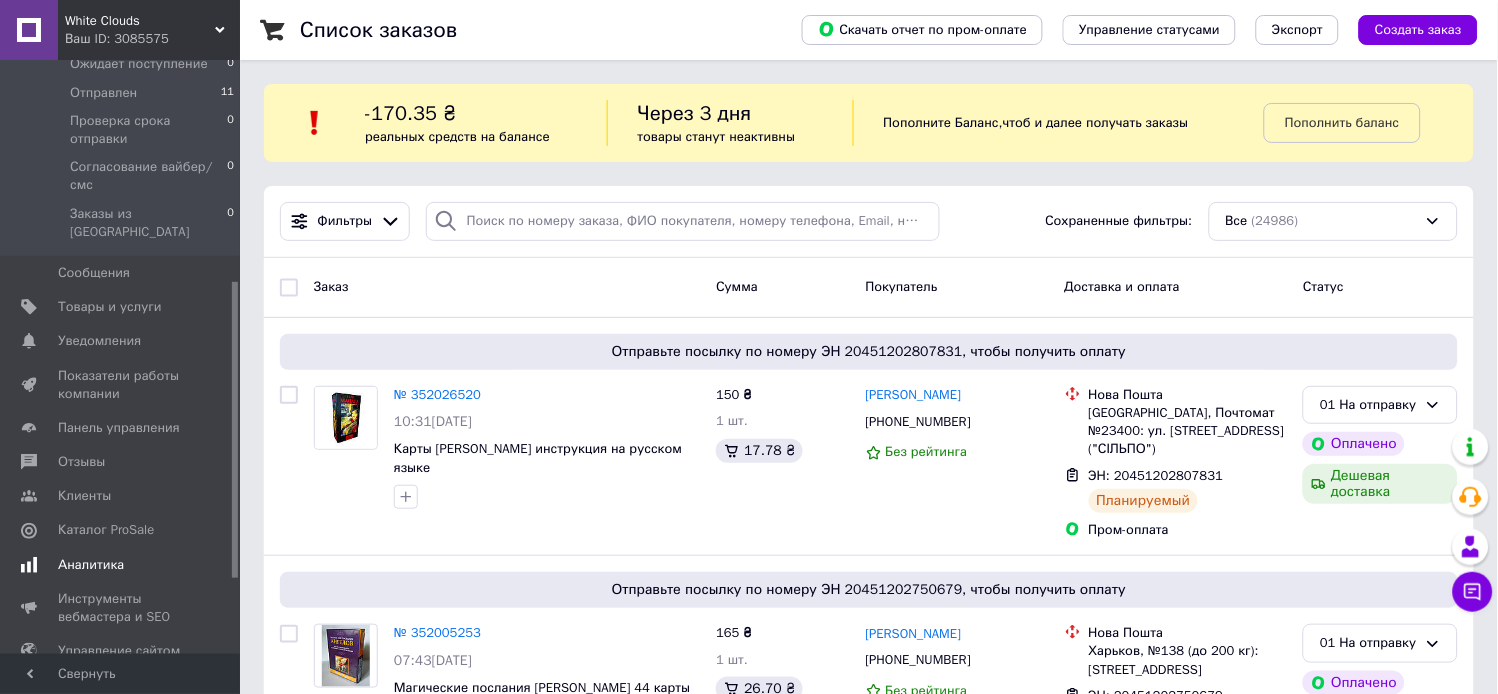 click on "Аналитика" at bounding box center [91, 565] 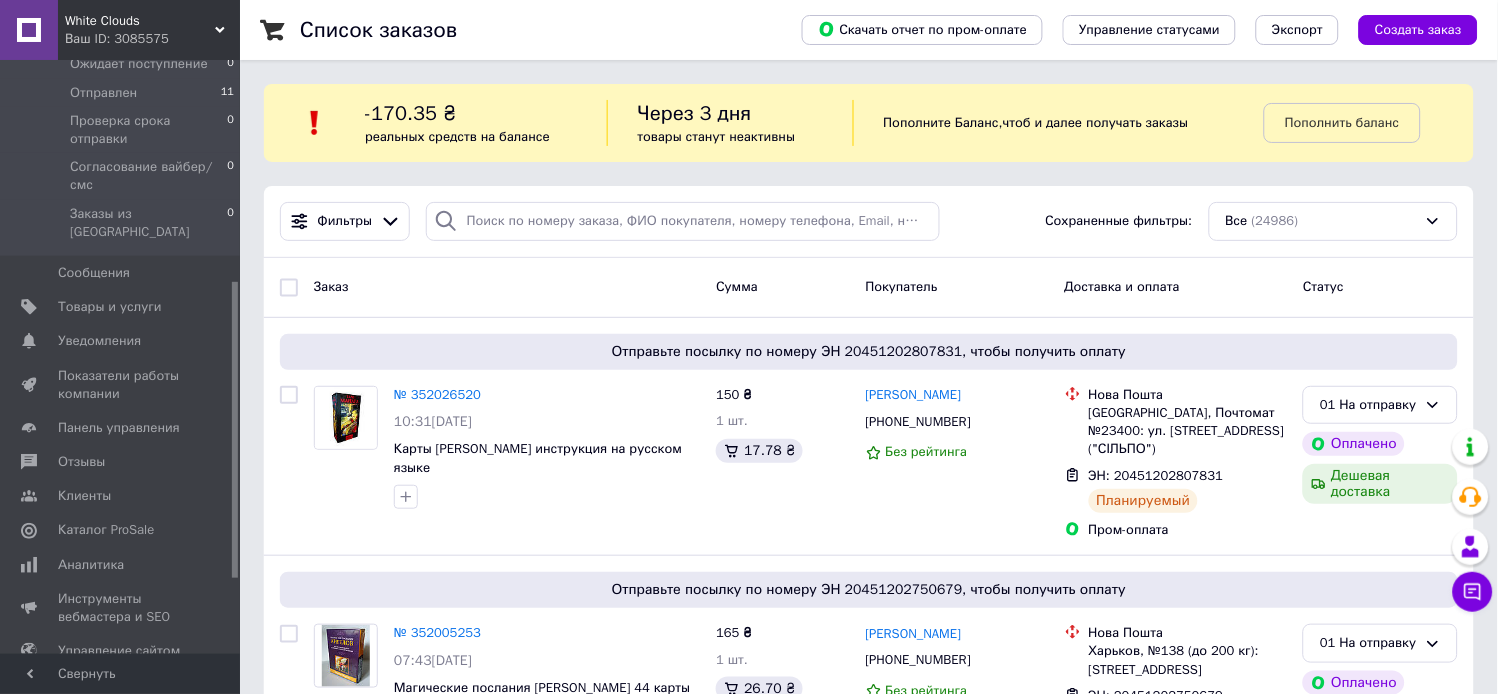 scroll, scrollTop: 254, scrollLeft: 0, axis: vertical 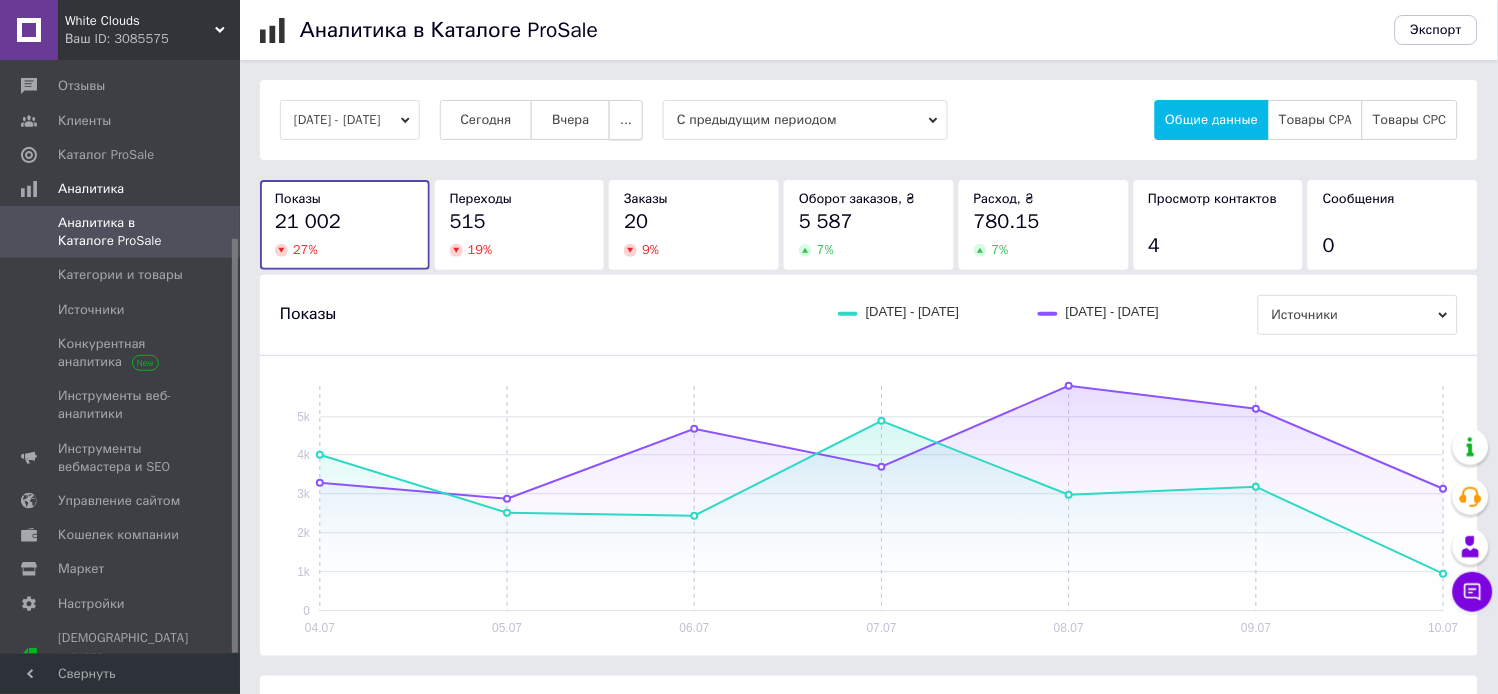 click on "..." at bounding box center (626, 120) 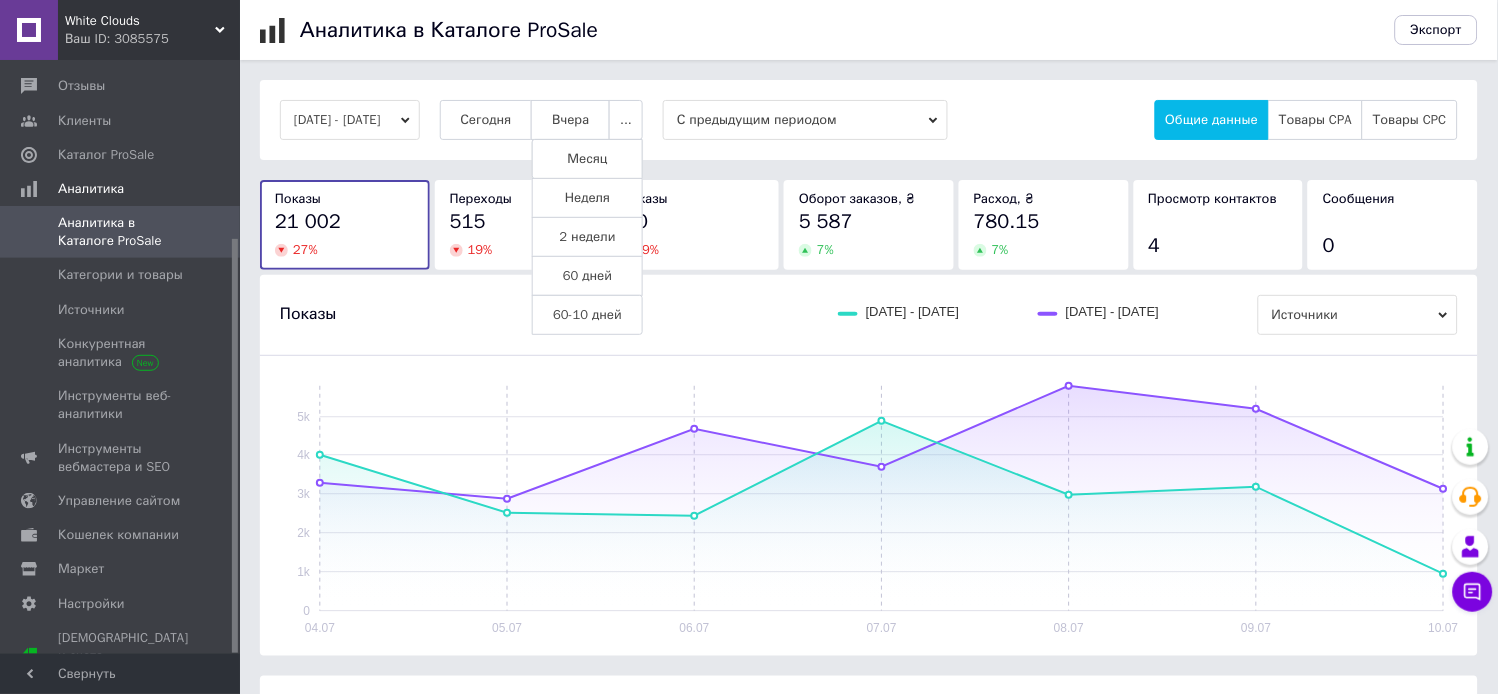 click on "Месяц" at bounding box center [587, 159] 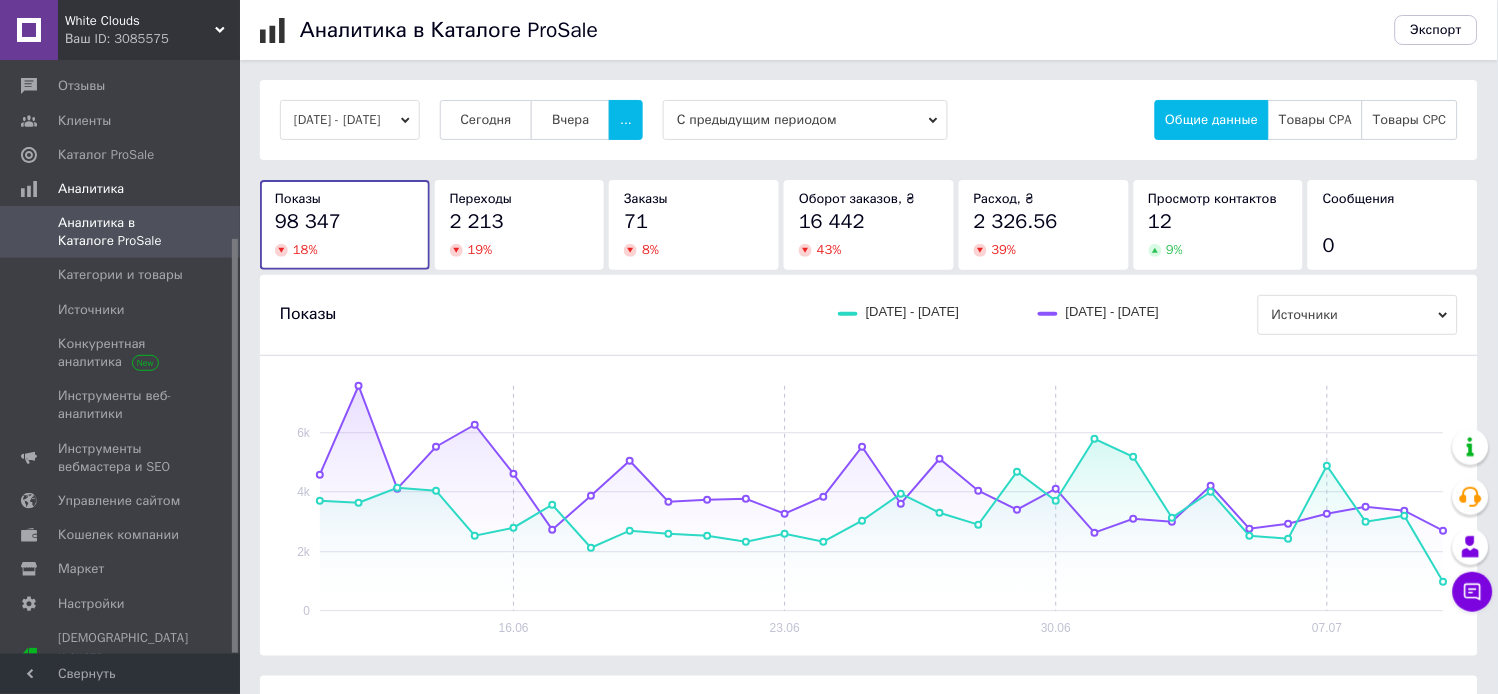 click on "2 213" at bounding box center [520, 222] 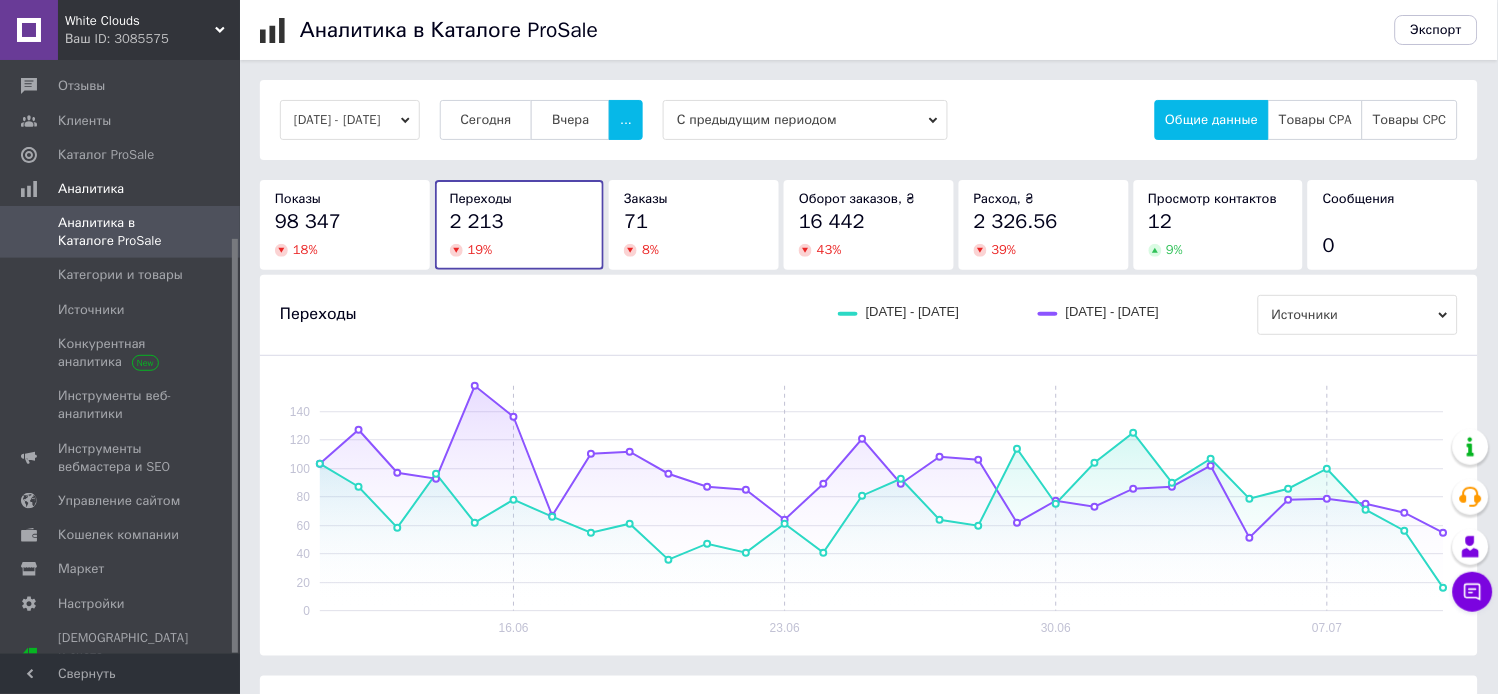 click on "71 8 %" at bounding box center (694, 233) 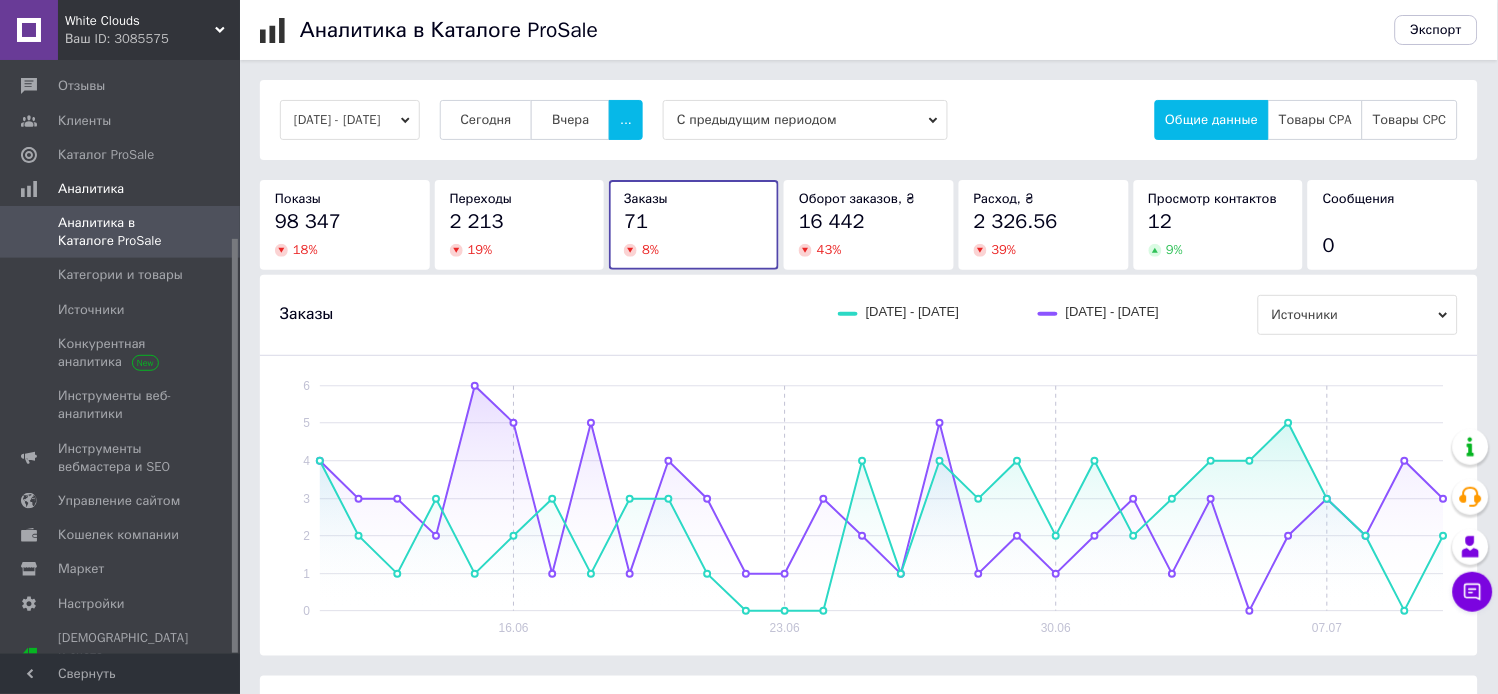 click on "43 %" at bounding box center (869, 250) 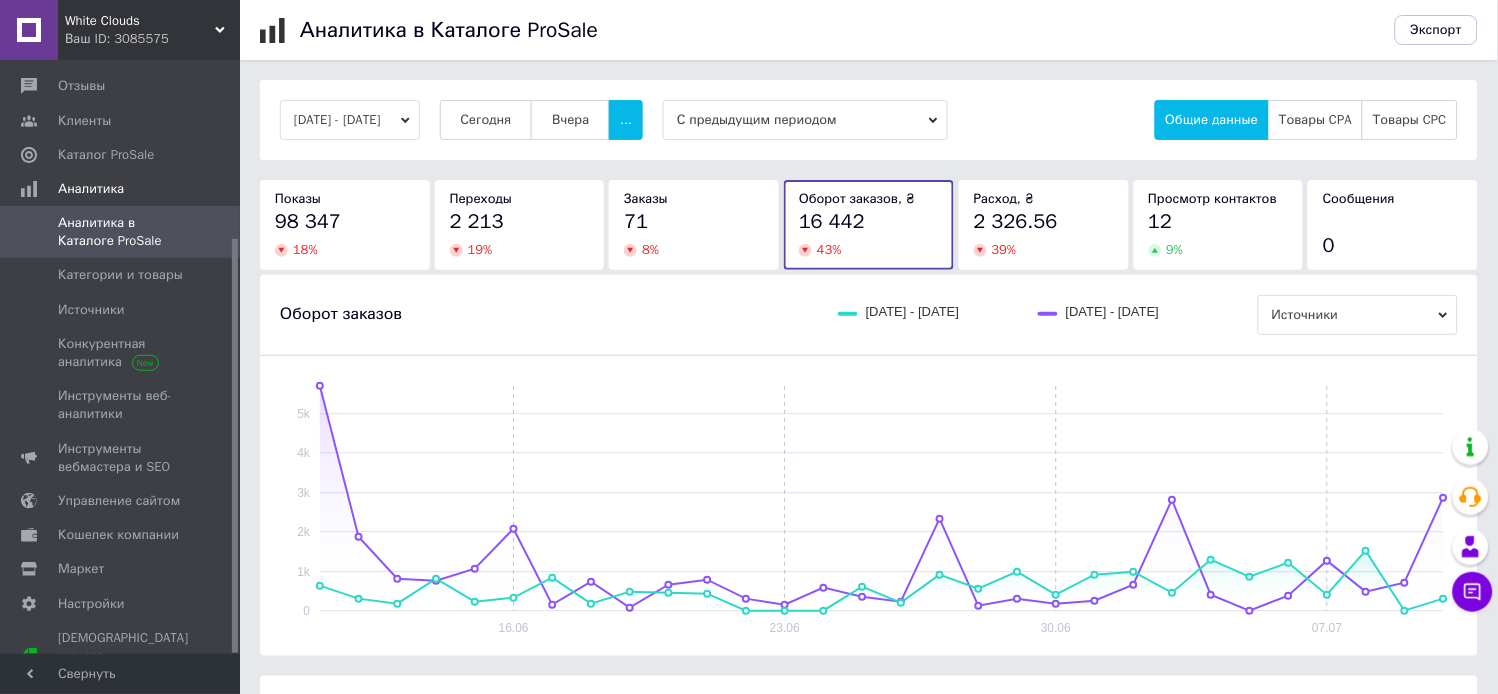 click on "2 326.56" at bounding box center (1016, 221) 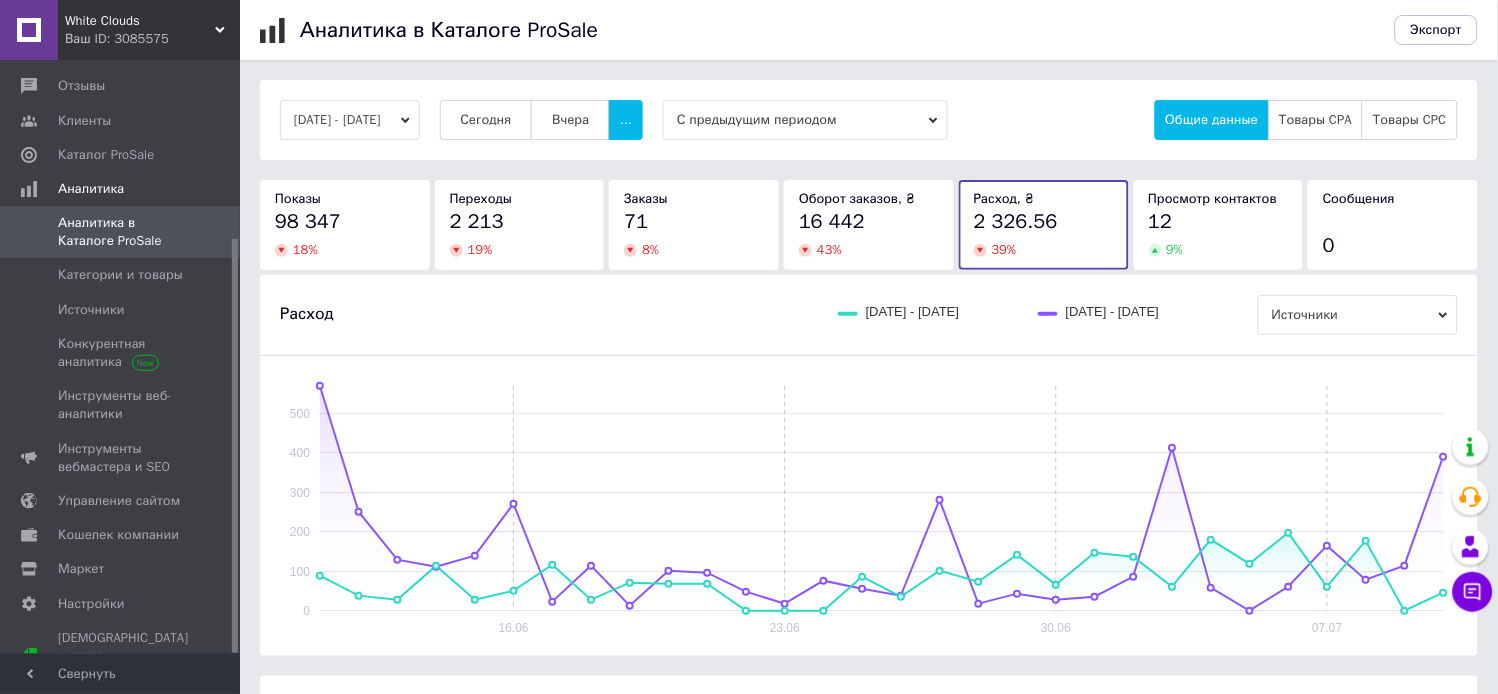 drag, startPoint x: 826, startPoint y: 216, endPoint x: 815, endPoint y: 226, distance: 14.866069 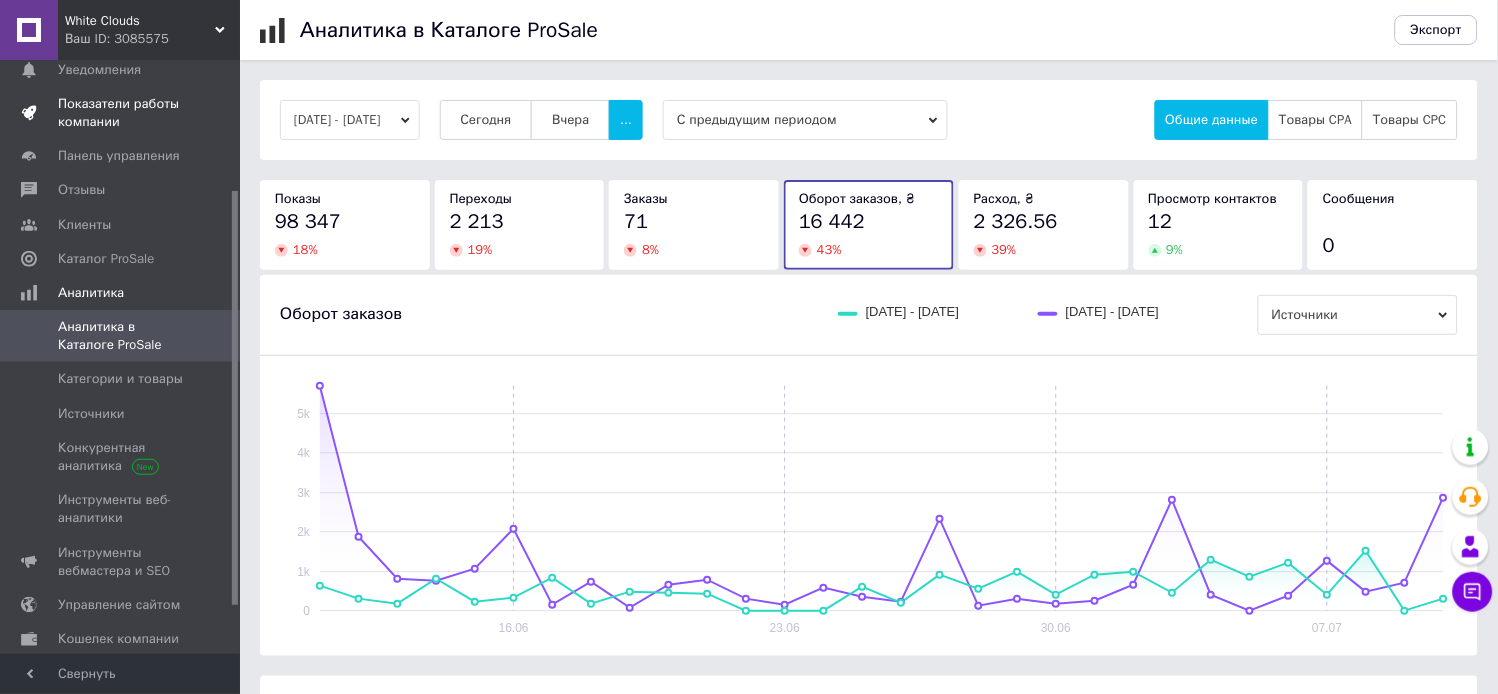 scroll, scrollTop: 0, scrollLeft: 0, axis: both 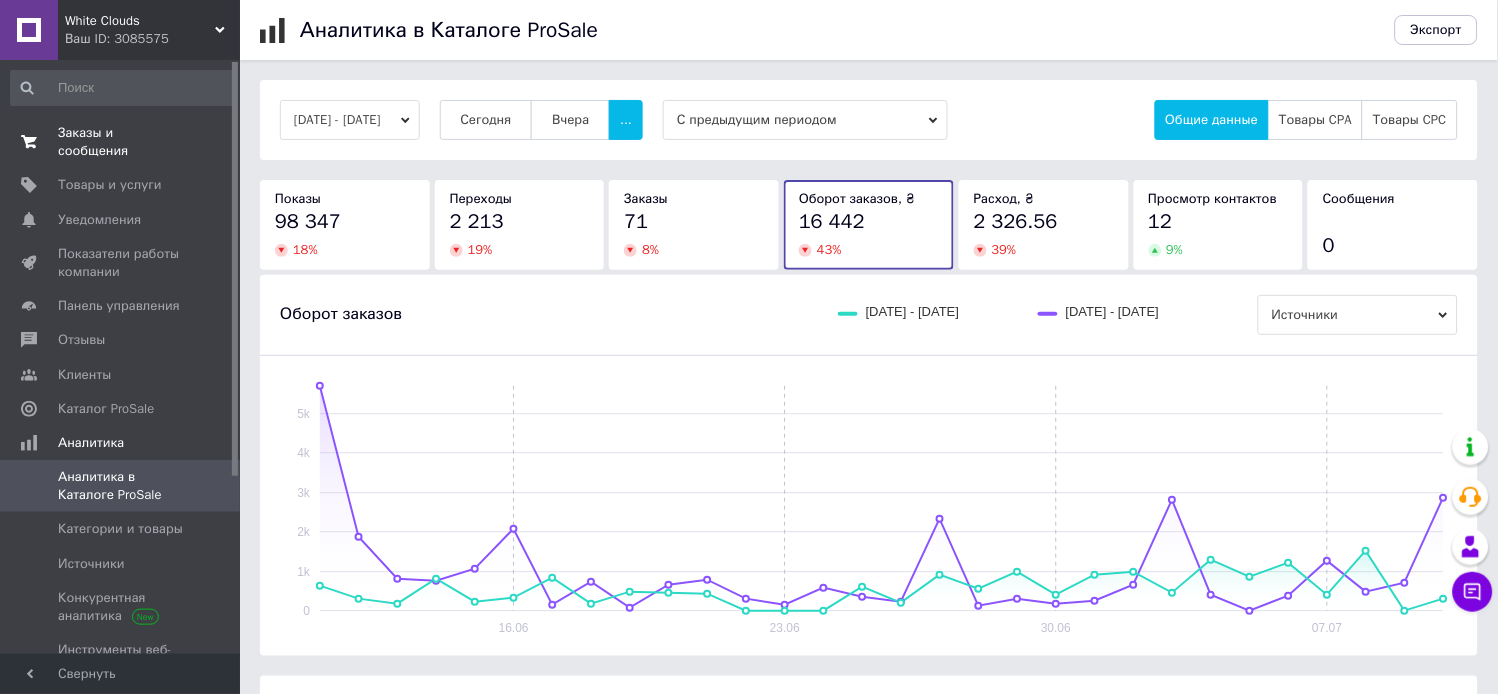 click on "Заказы и сообщения" at bounding box center [121, 142] 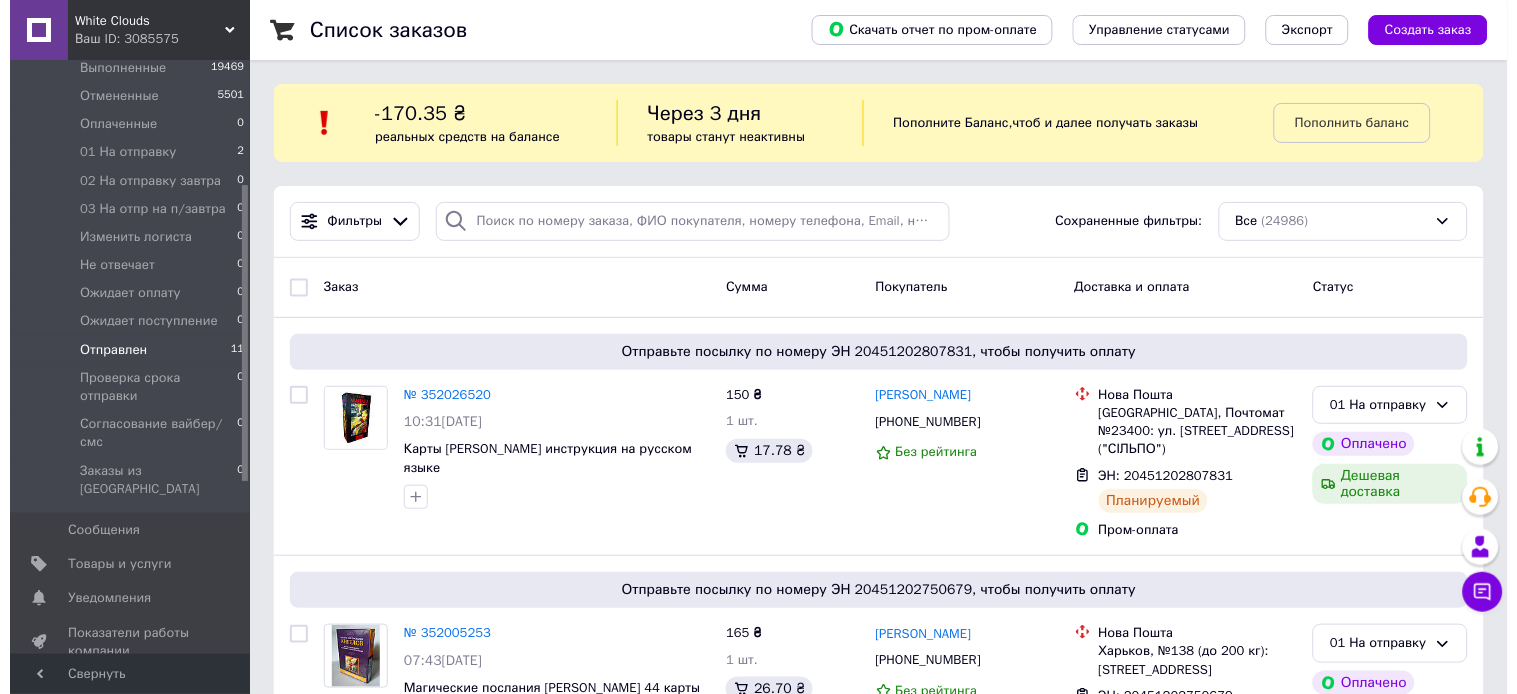 scroll, scrollTop: 555, scrollLeft: 0, axis: vertical 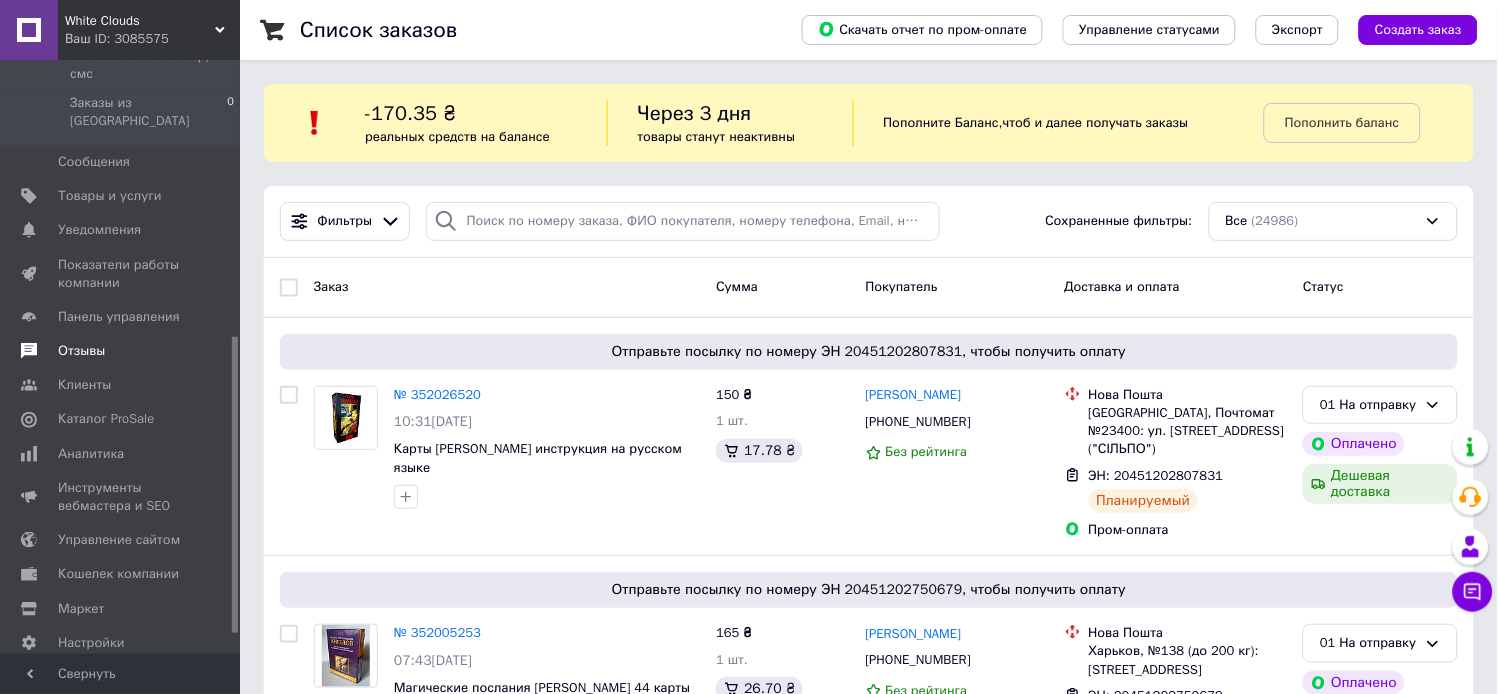 click on "Отзывы" at bounding box center (81, 351) 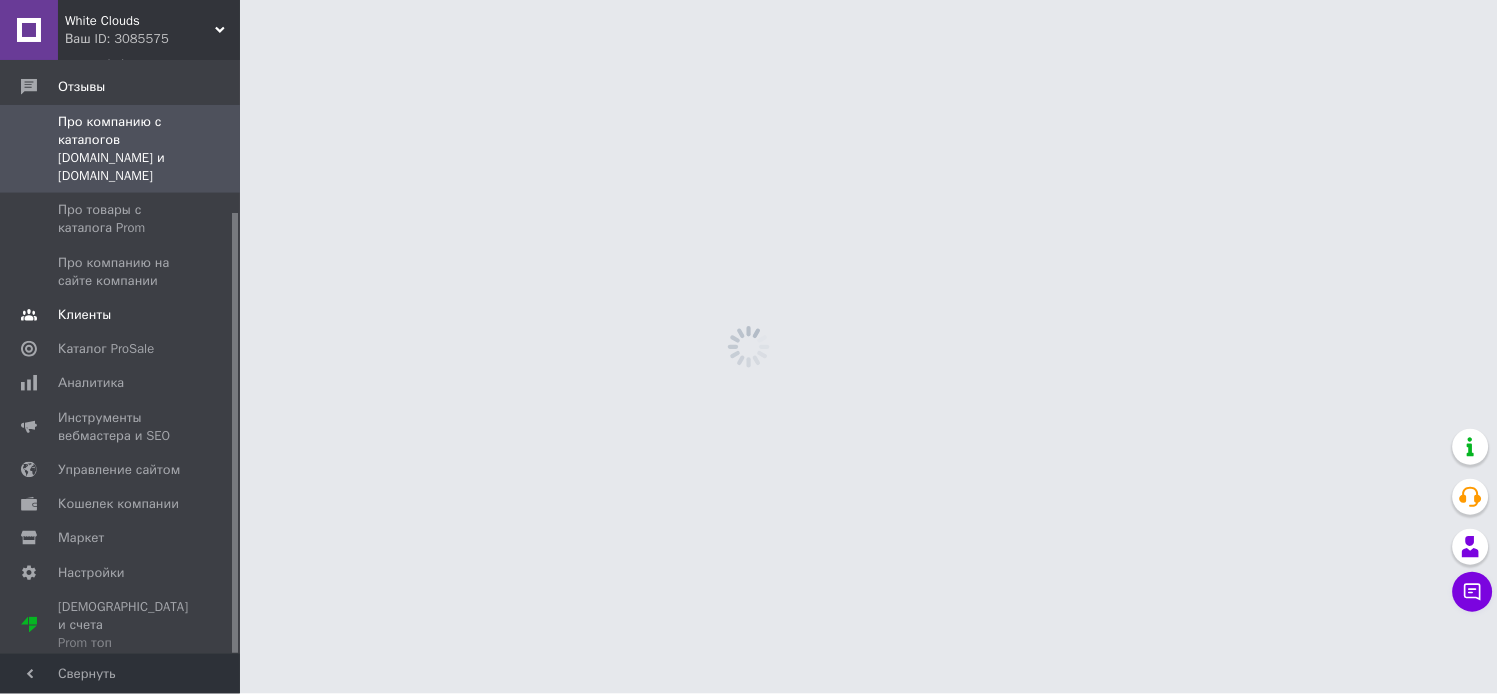 scroll, scrollTop: 204, scrollLeft: 0, axis: vertical 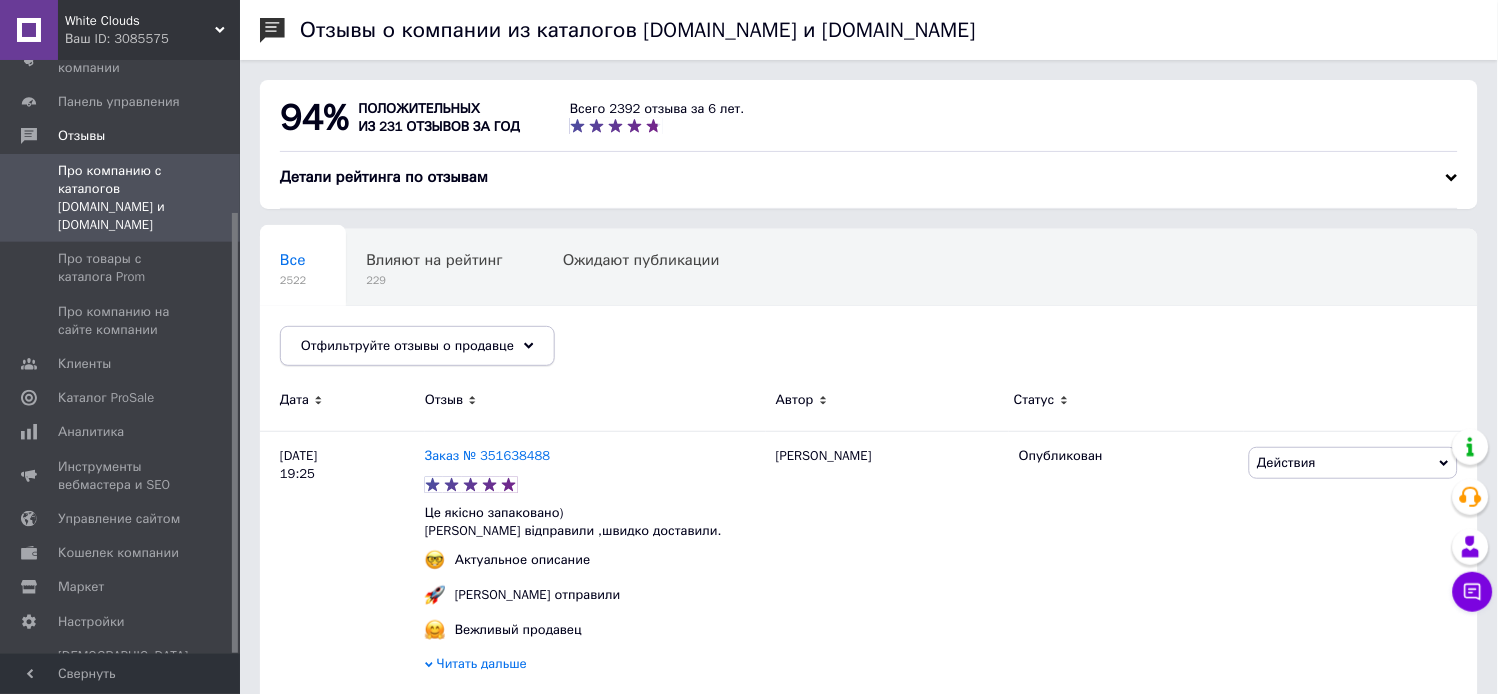 click 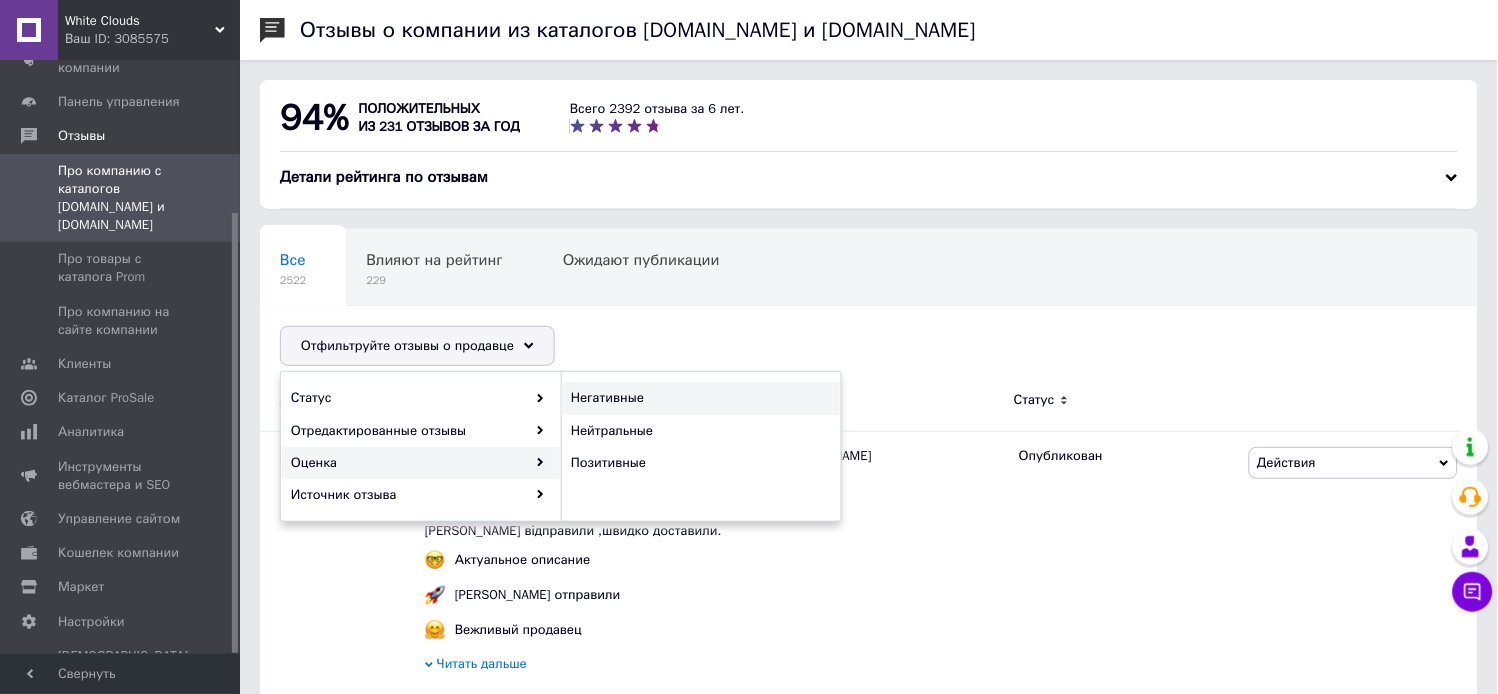click on "Негативные" at bounding box center (698, 398) 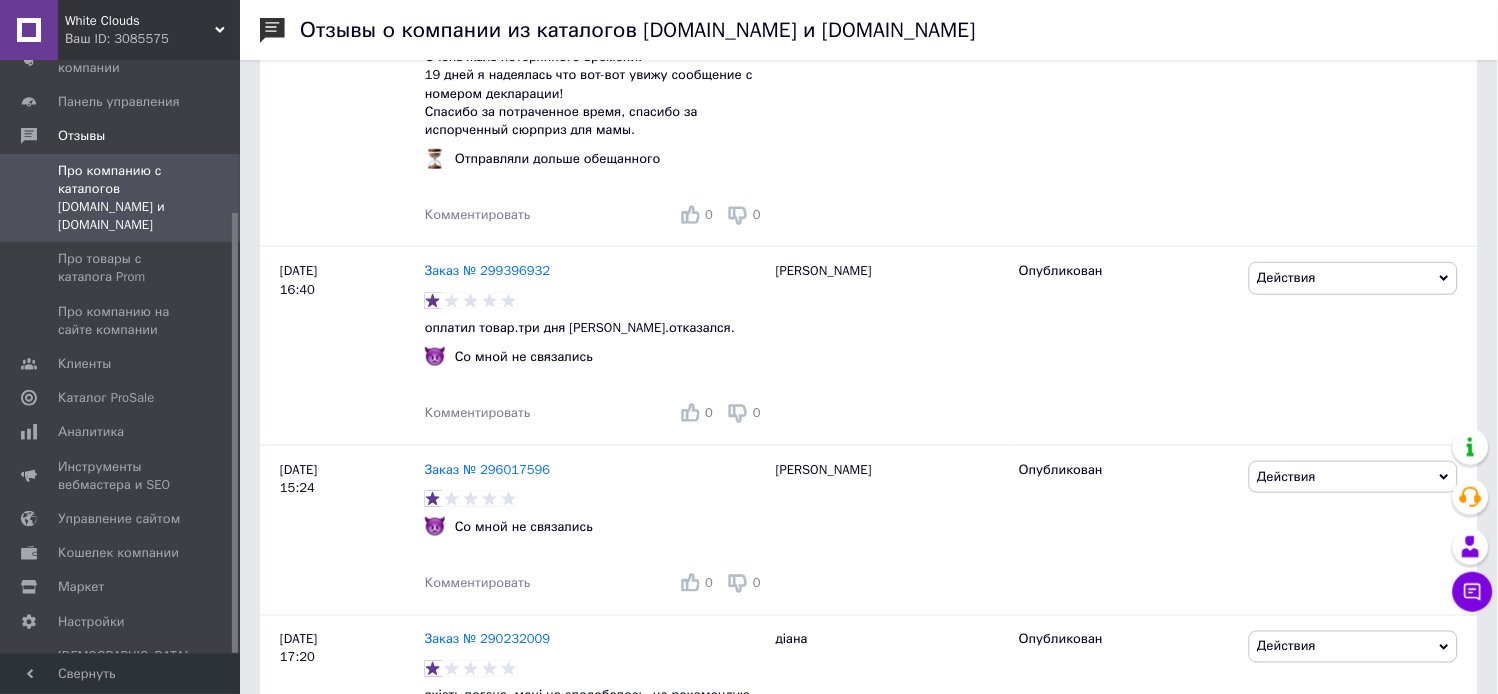 scroll, scrollTop: 3615, scrollLeft: 0, axis: vertical 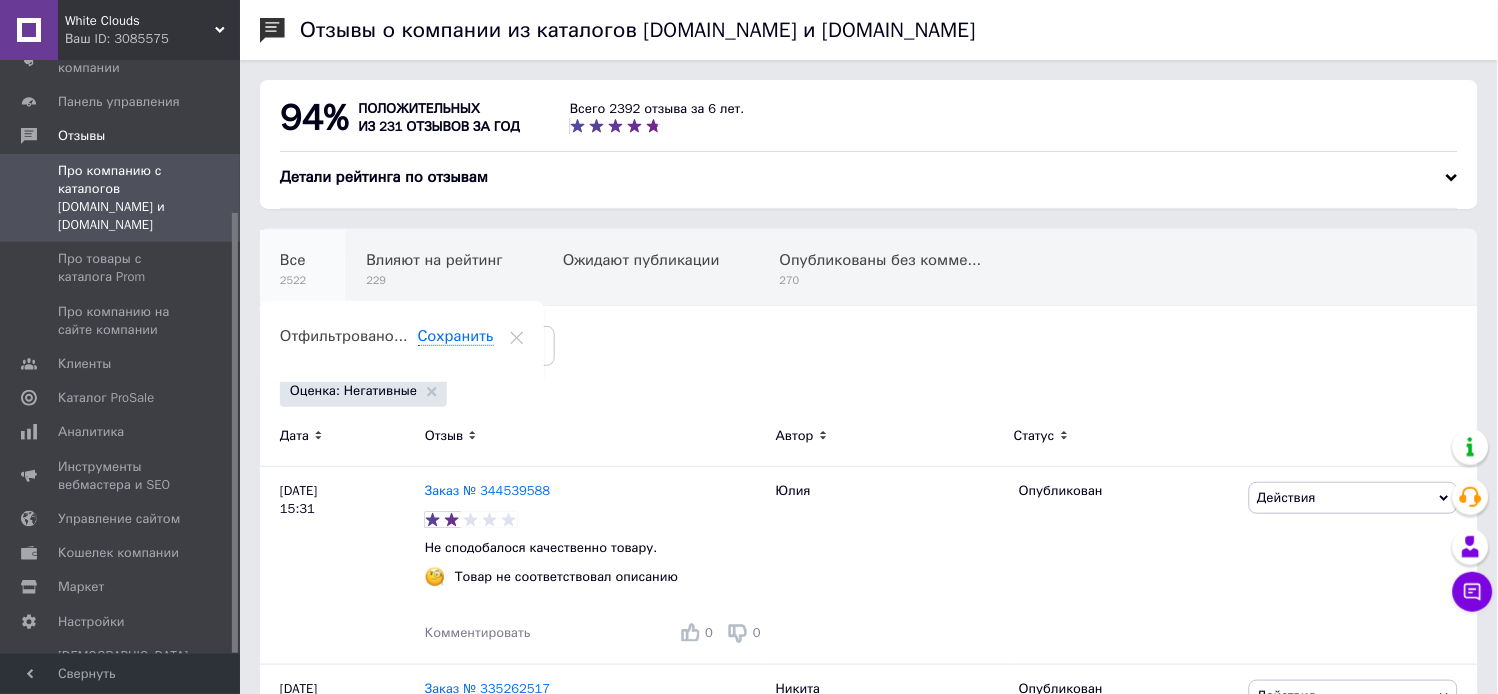 click on "Все" at bounding box center [293, 260] 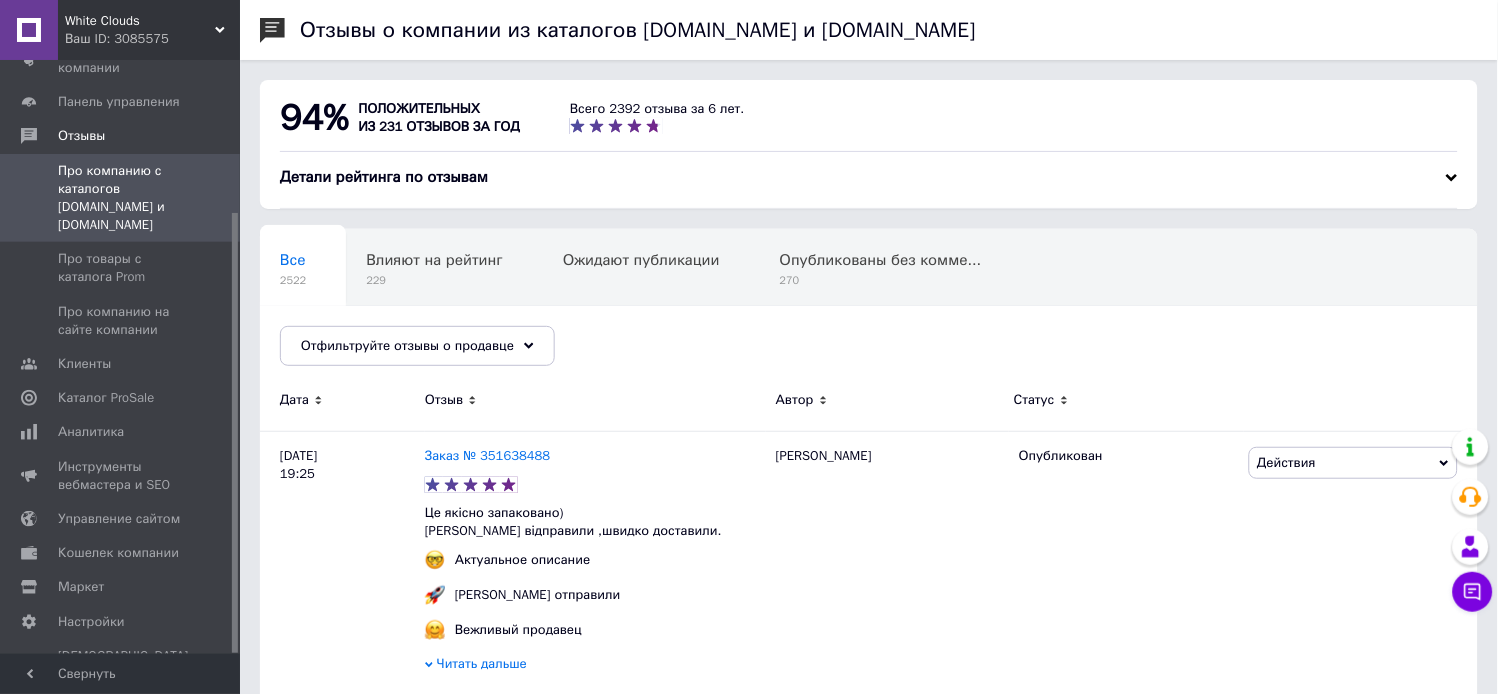 click on "Детали рейтинга по отзывам" at bounding box center [384, 177] 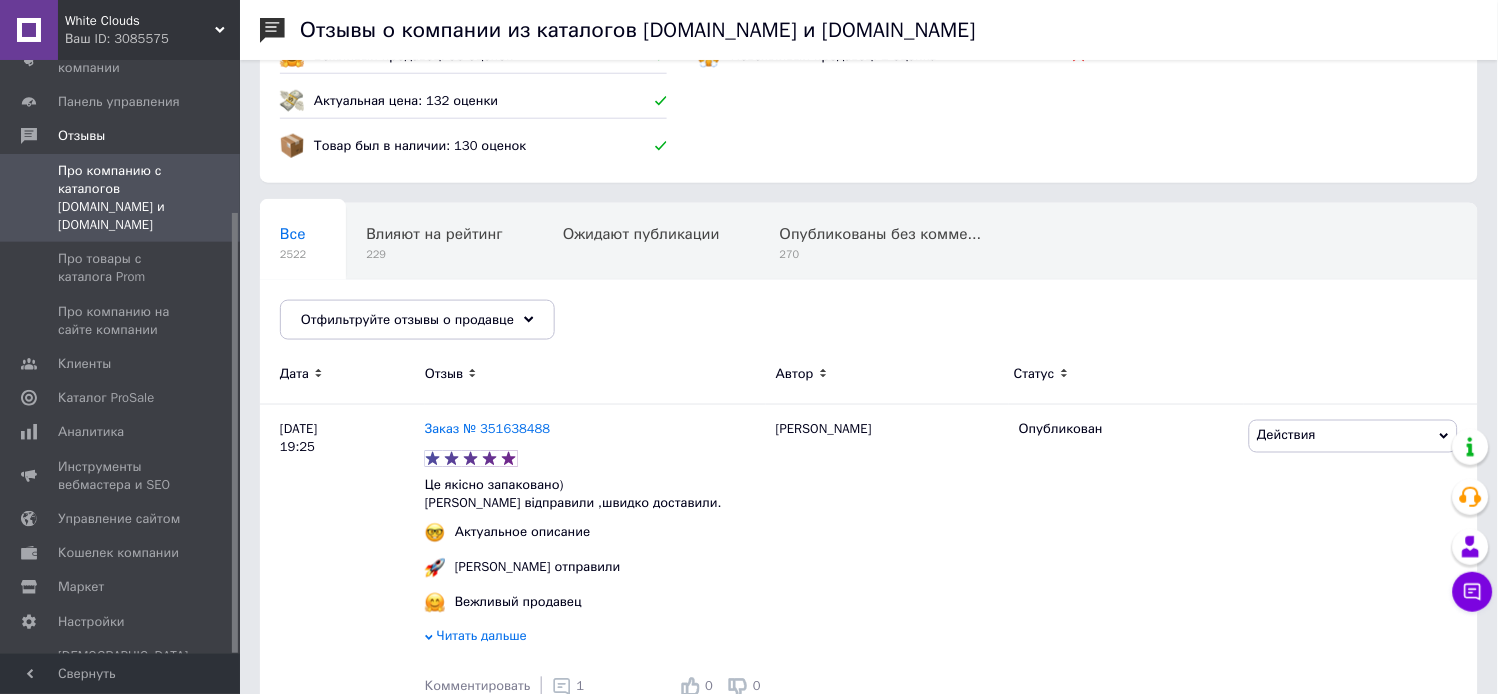 scroll, scrollTop: 0, scrollLeft: 0, axis: both 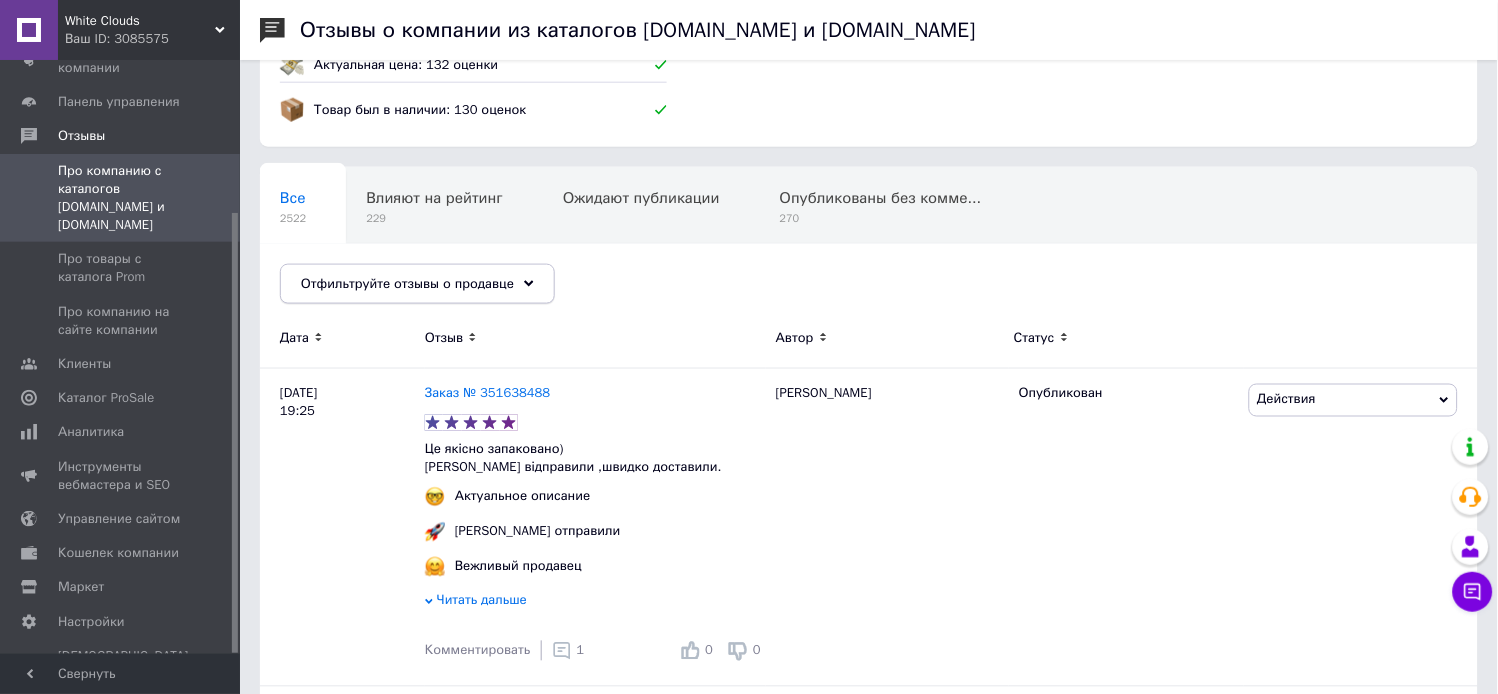 click on "Отфильтруйте отзывы о продавце" at bounding box center (407, 283) 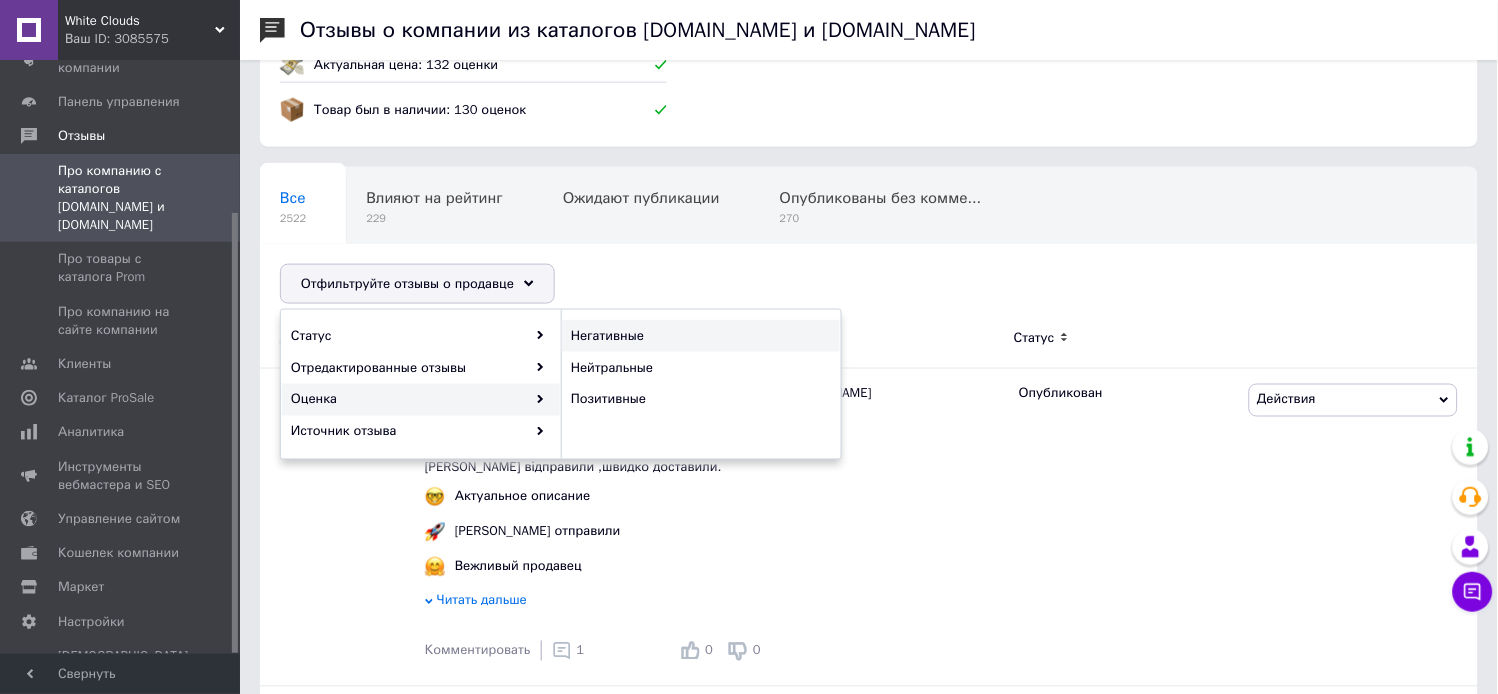 click on "Негативные" at bounding box center (698, 336) 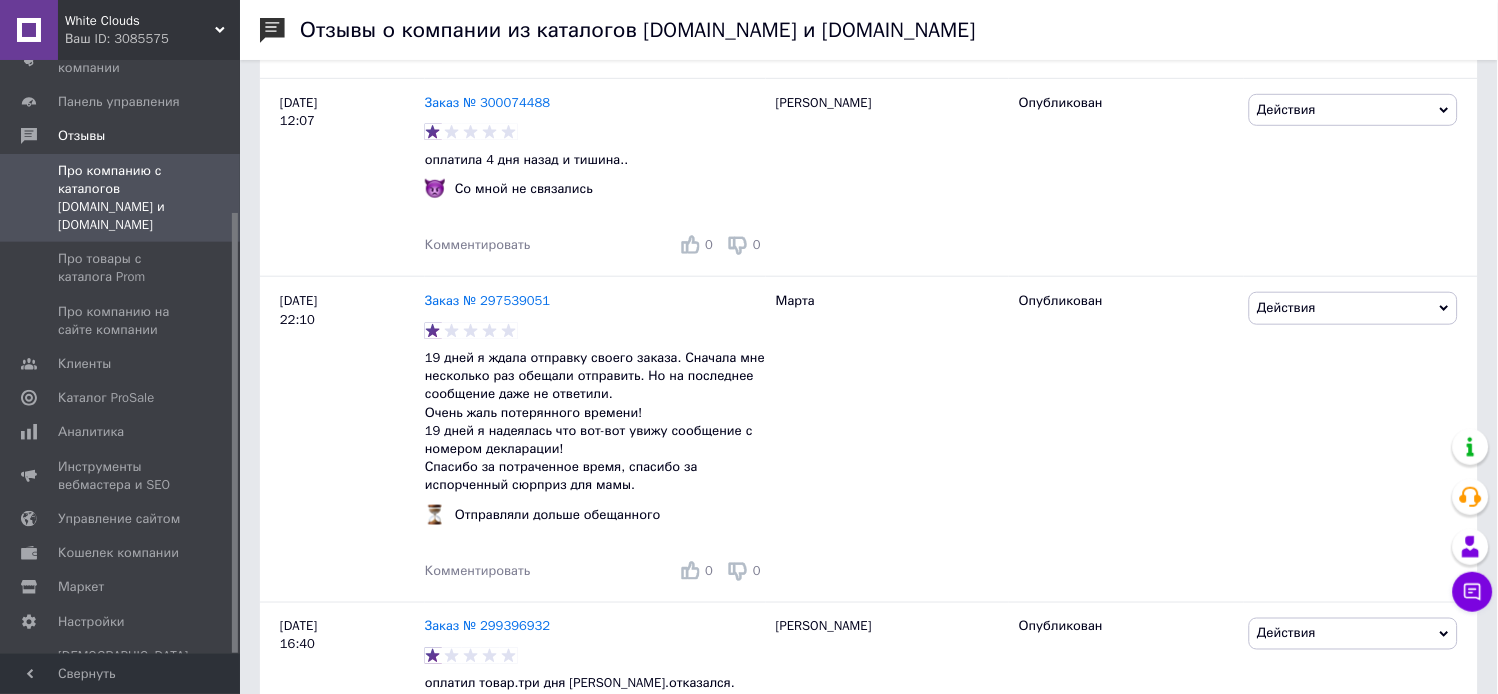 scroll, scrollTop: 3582, scrollLeft: 0, axis: vertical 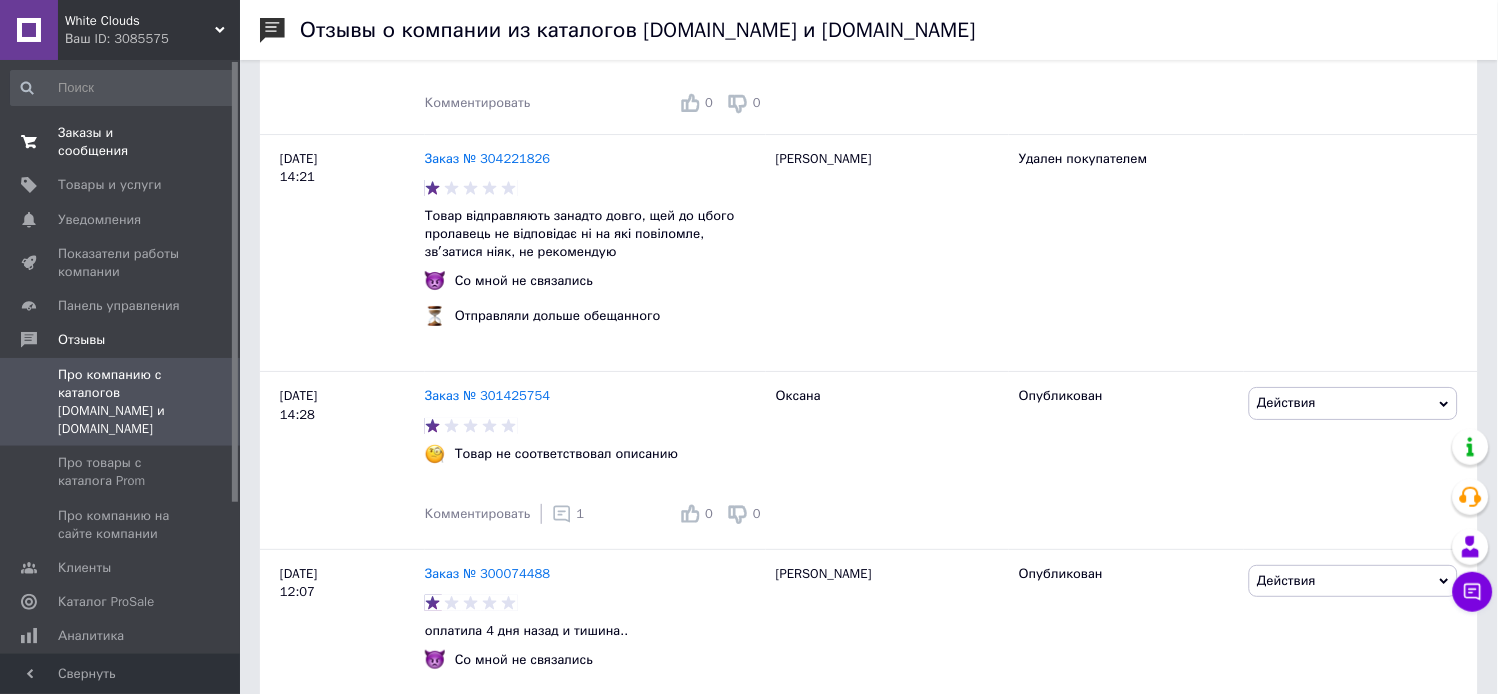 click on "Заказы и сообщения" at bounding box center [121, 142] 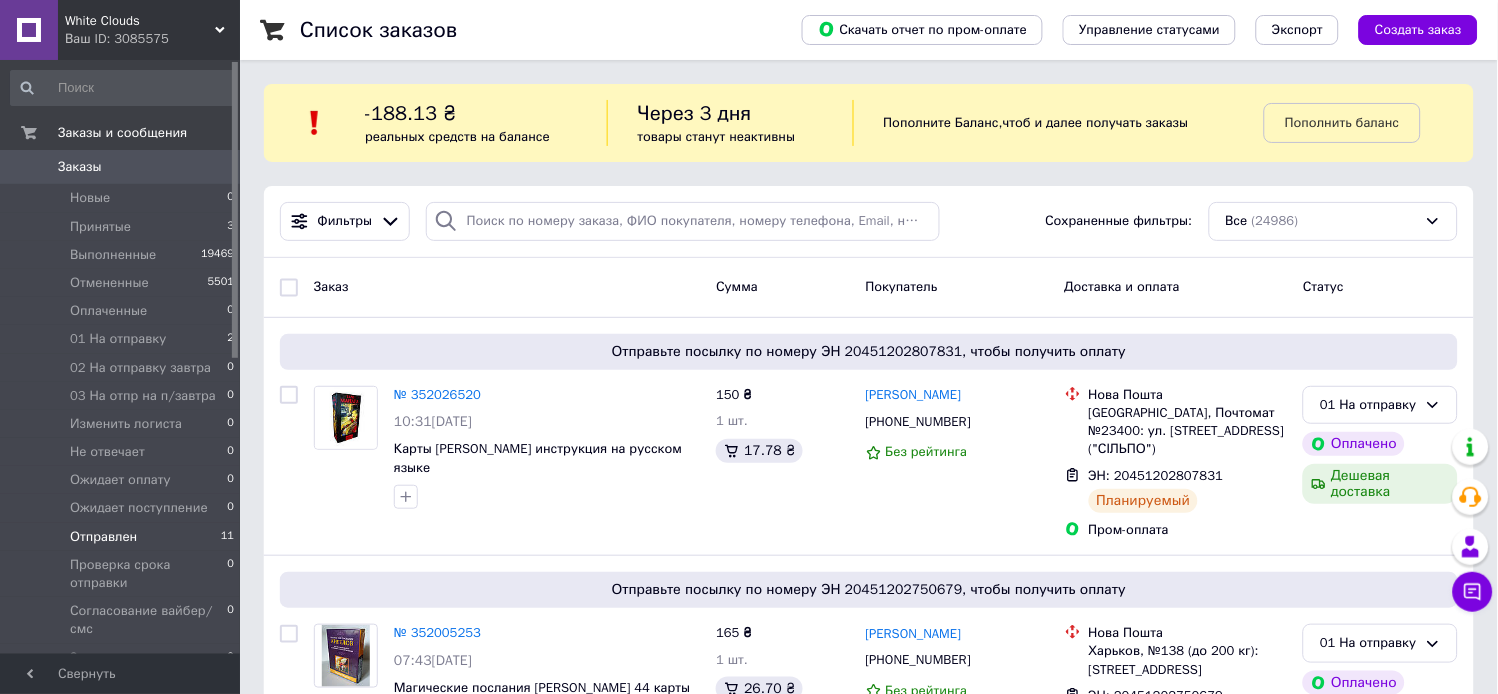 click on "Отправлен 11" at bounding box center (123, 537) 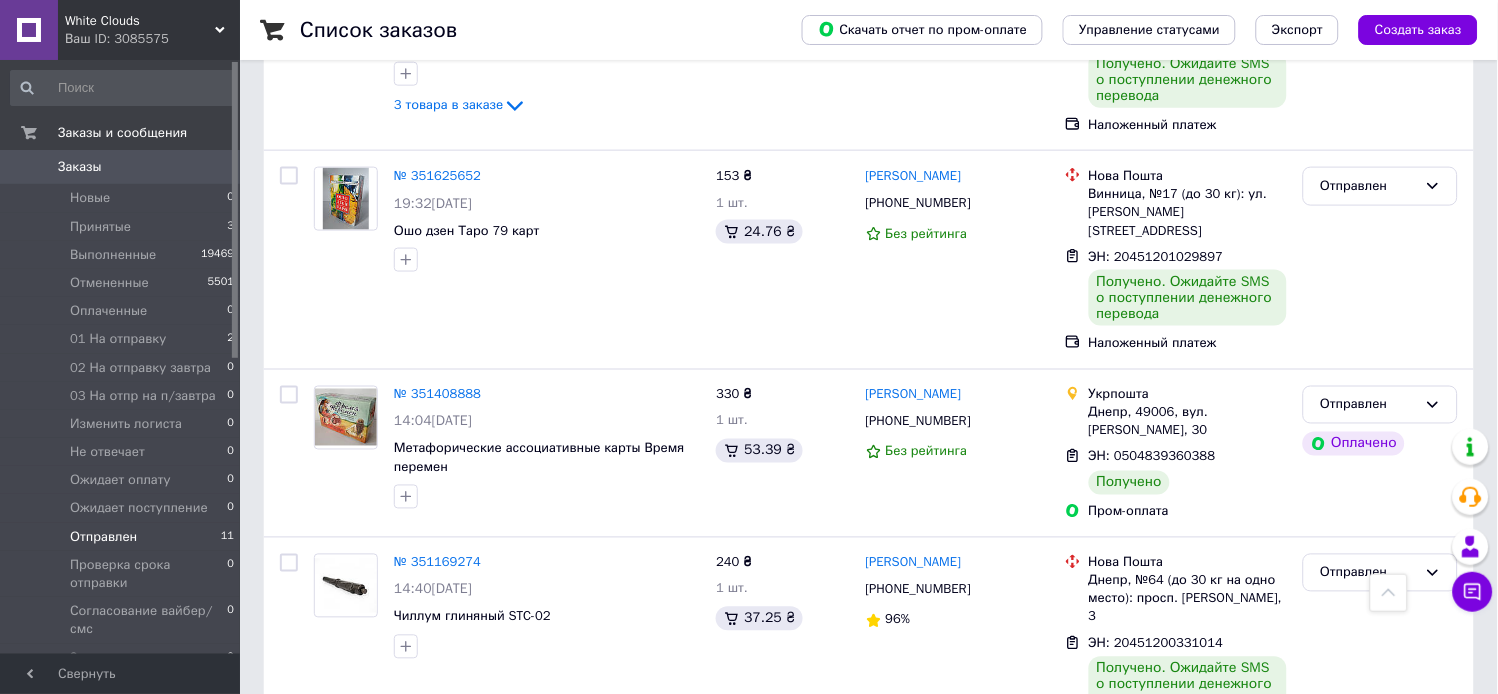 scroll, scrollTop: 600, scrollLeft: 0, axis: vertical 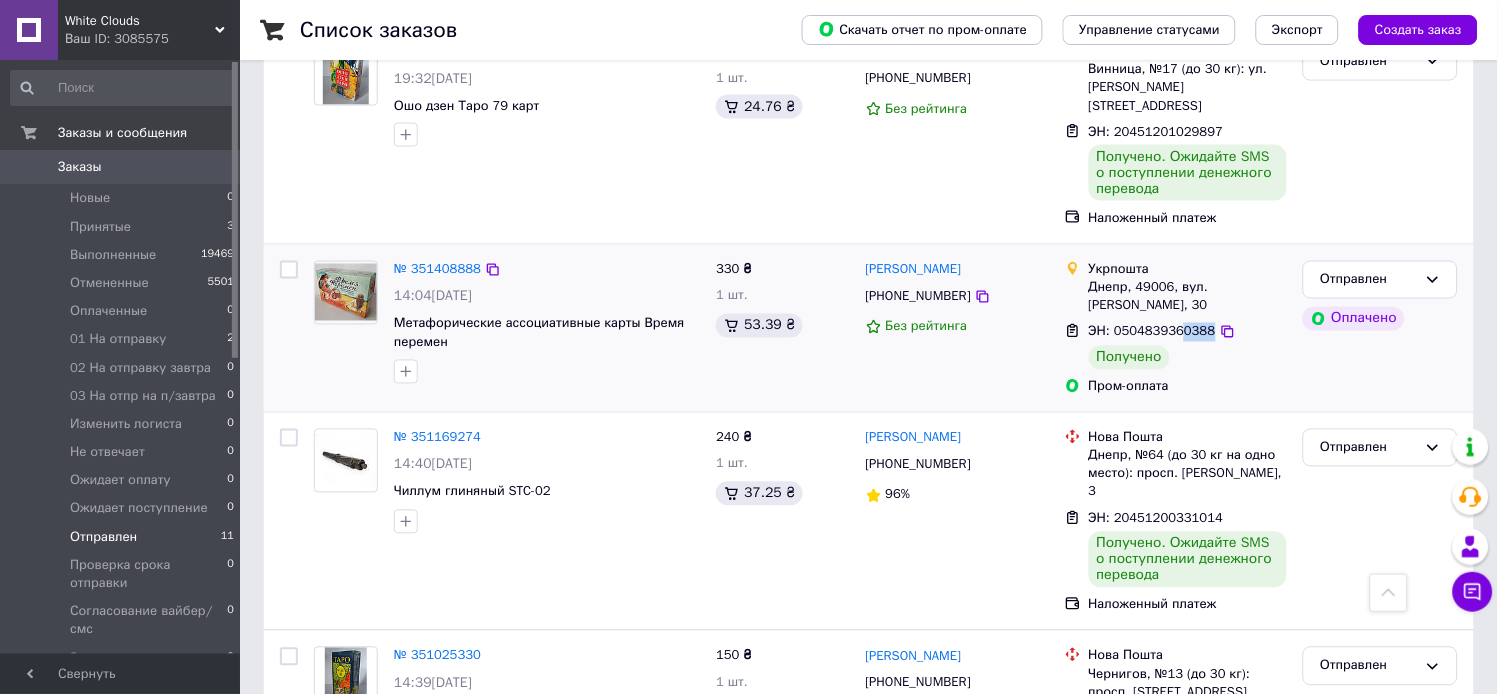 drag, startPoint x: 1176, startPoint y: 301, endPoint x: 1202, endPoint y: 301, distance: 26 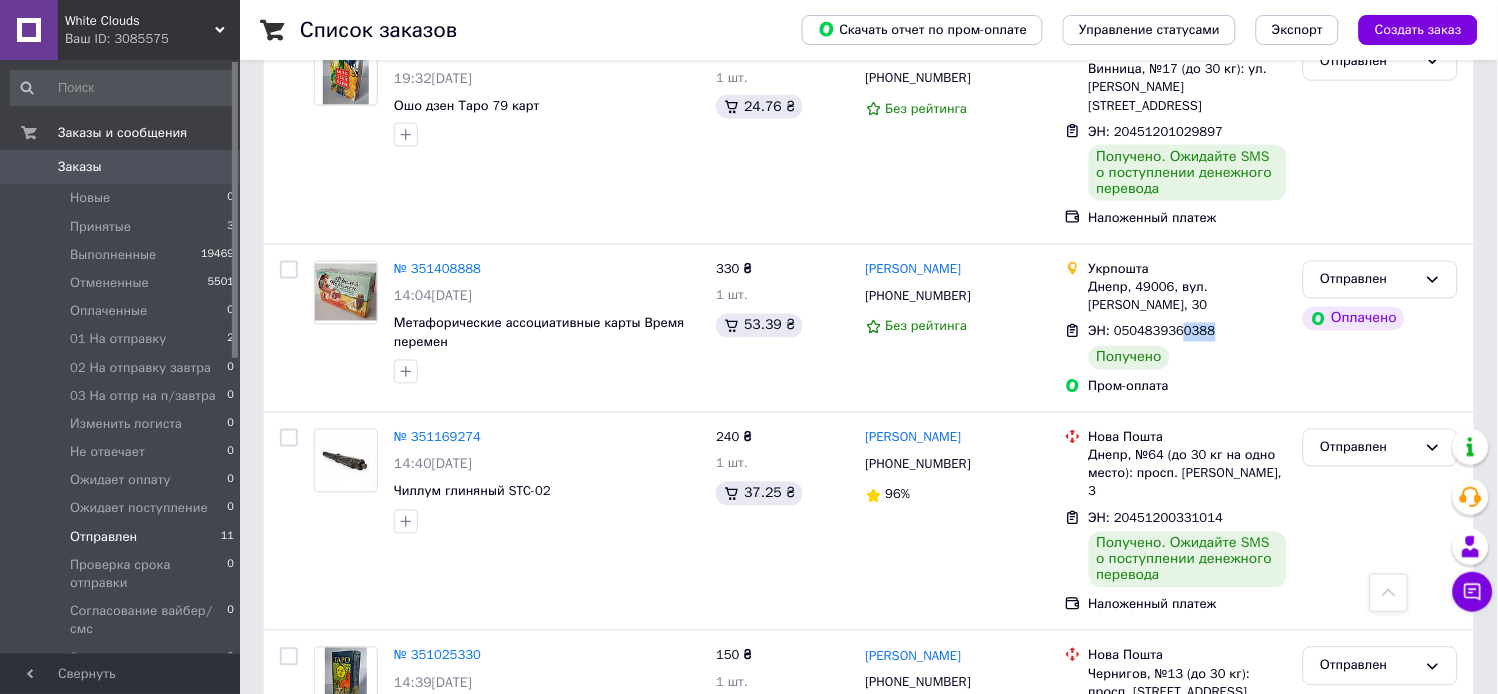 click on "Заказы" at bounding box center (80, 167) 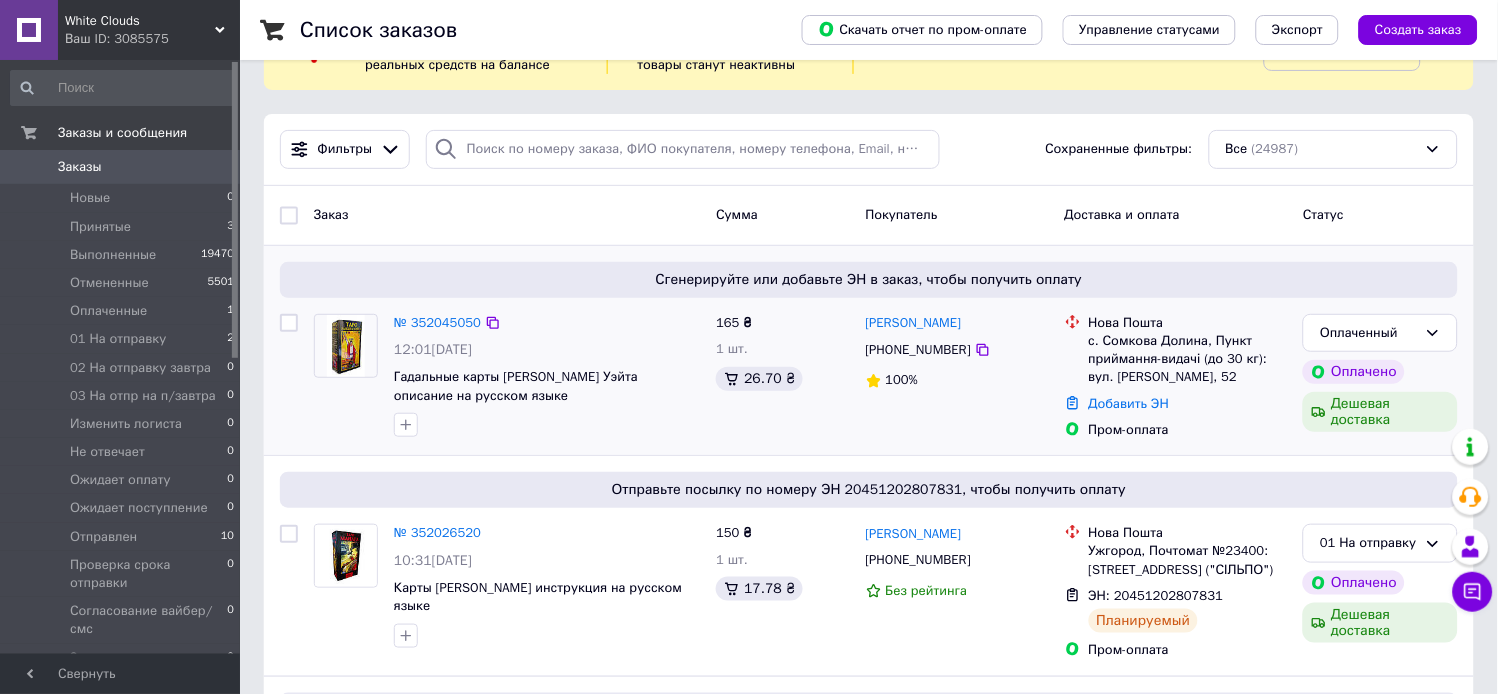 scroll, scrollTop: 111, scrollLeft: 0, axis: vertical 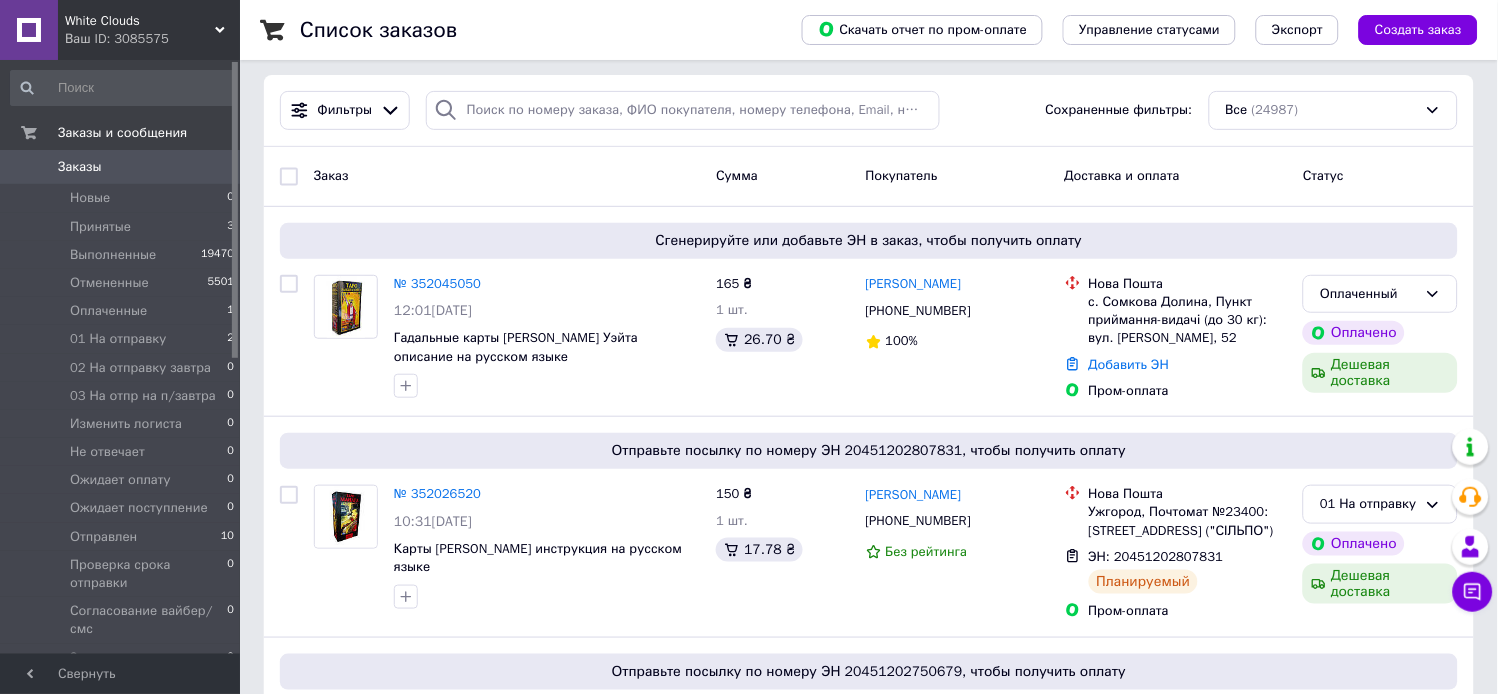 click on "№ 352045050" at bounding box center [437, 283] 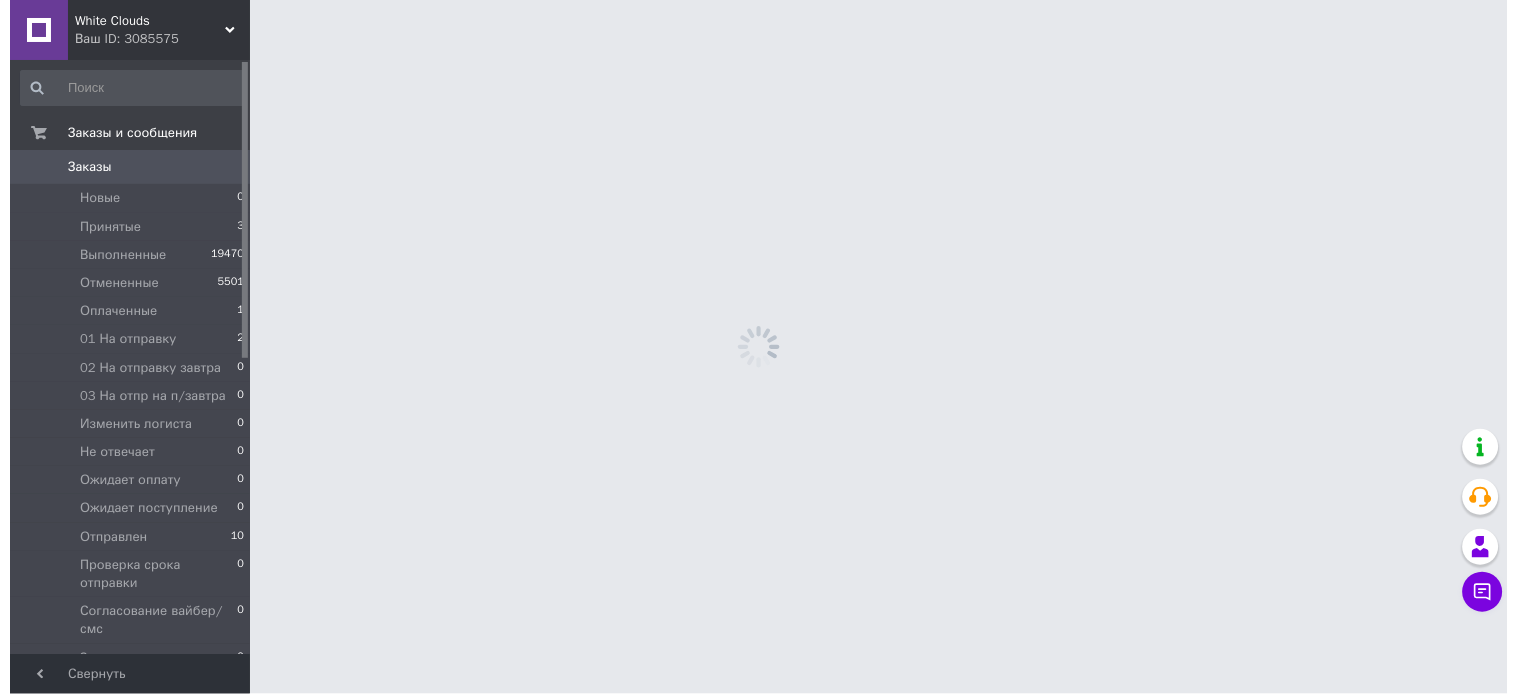 scroll, scrollTop: 0, scrollLeft: 0, axis: both 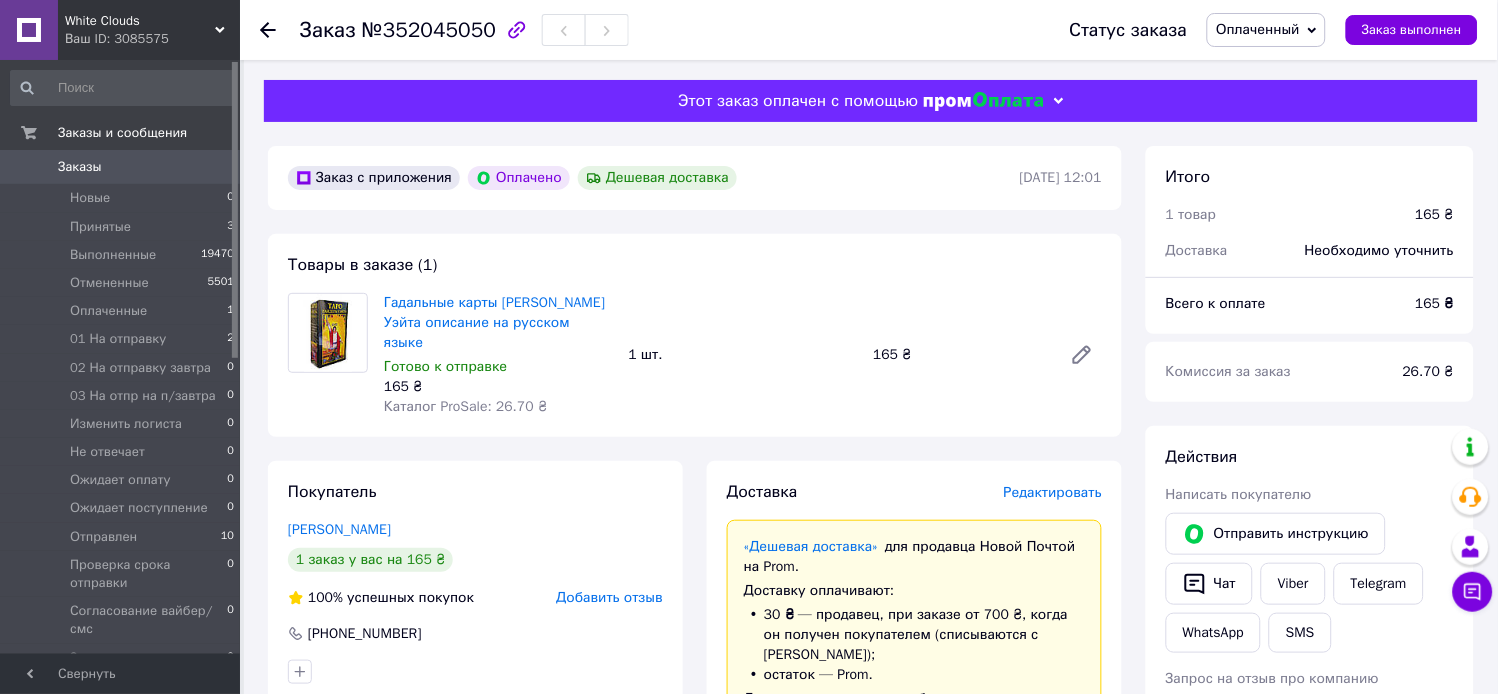 click on "Оплаченный" at bounding box center (1258, 29) 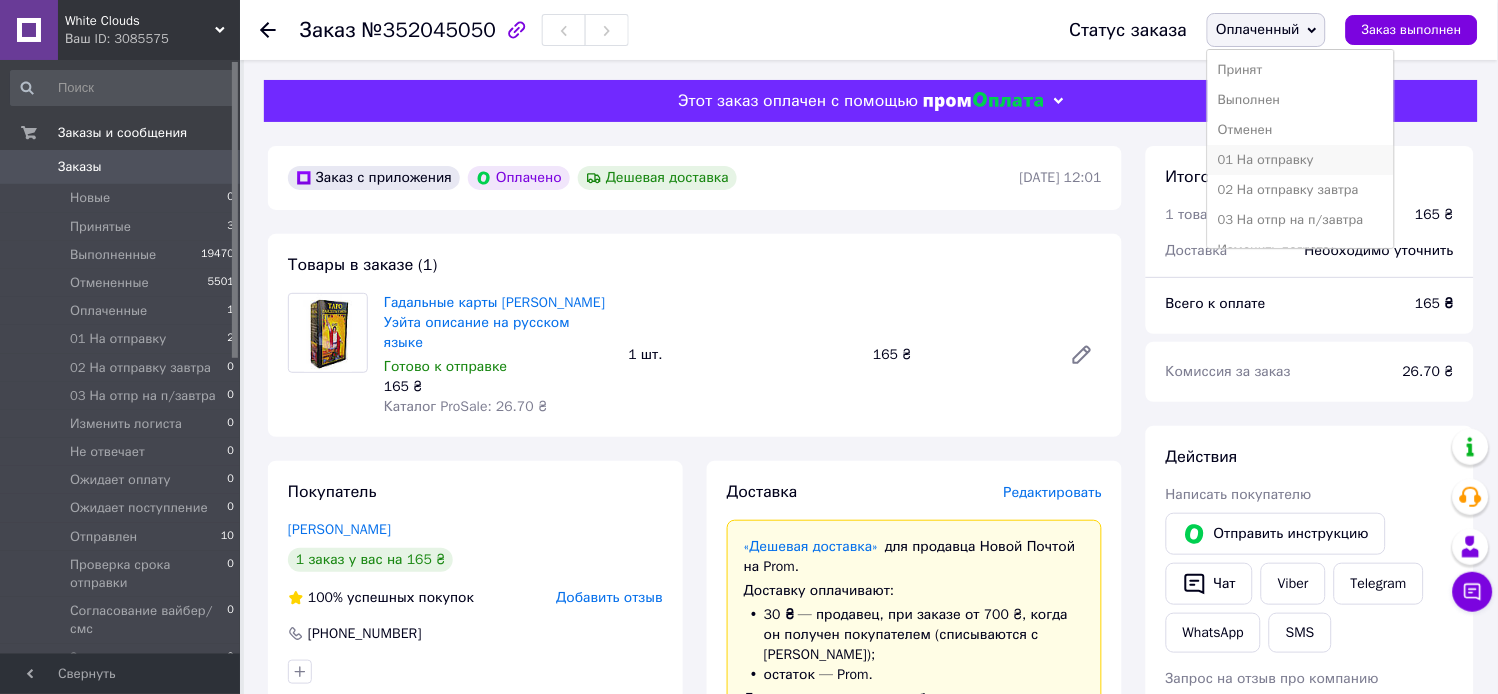 click on "01 На отправку" at bounding box center (1301, 160) 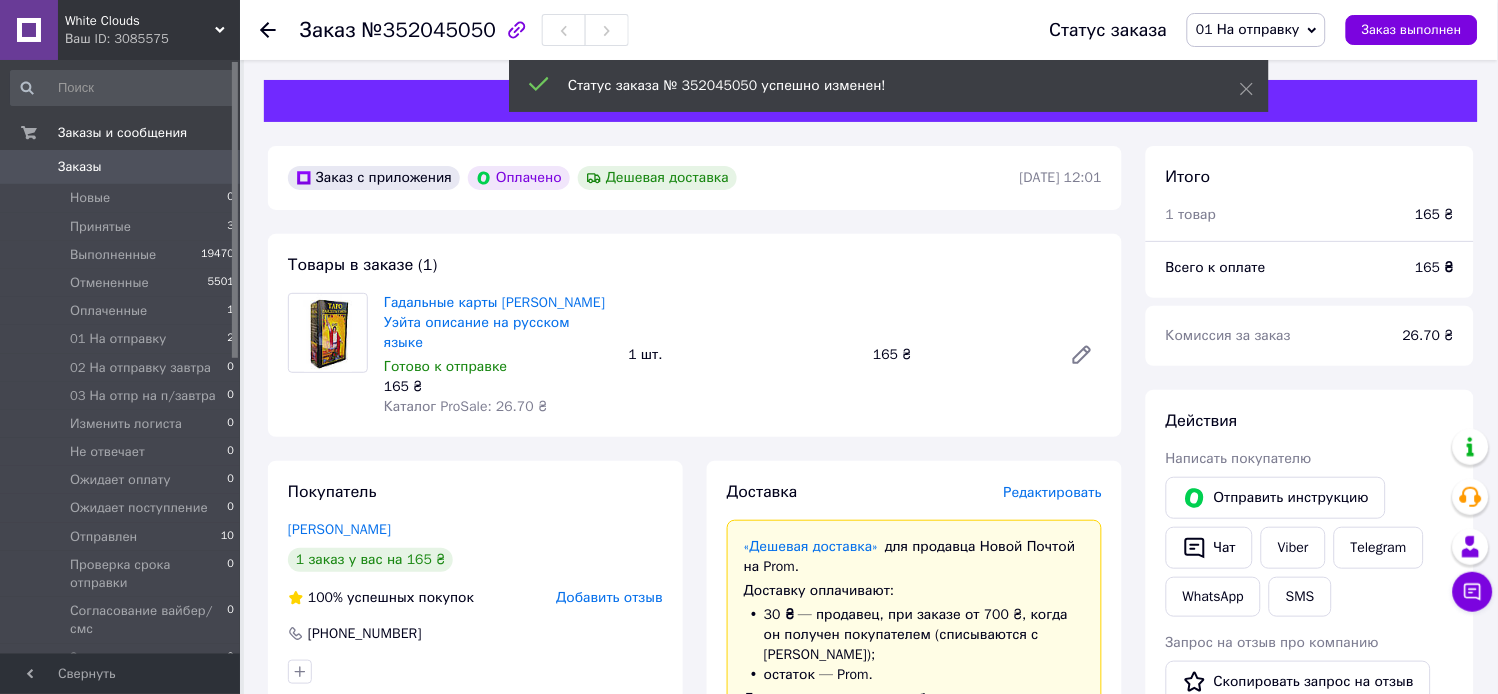 click on "Редактировать" at bounding box center (1053, 492) 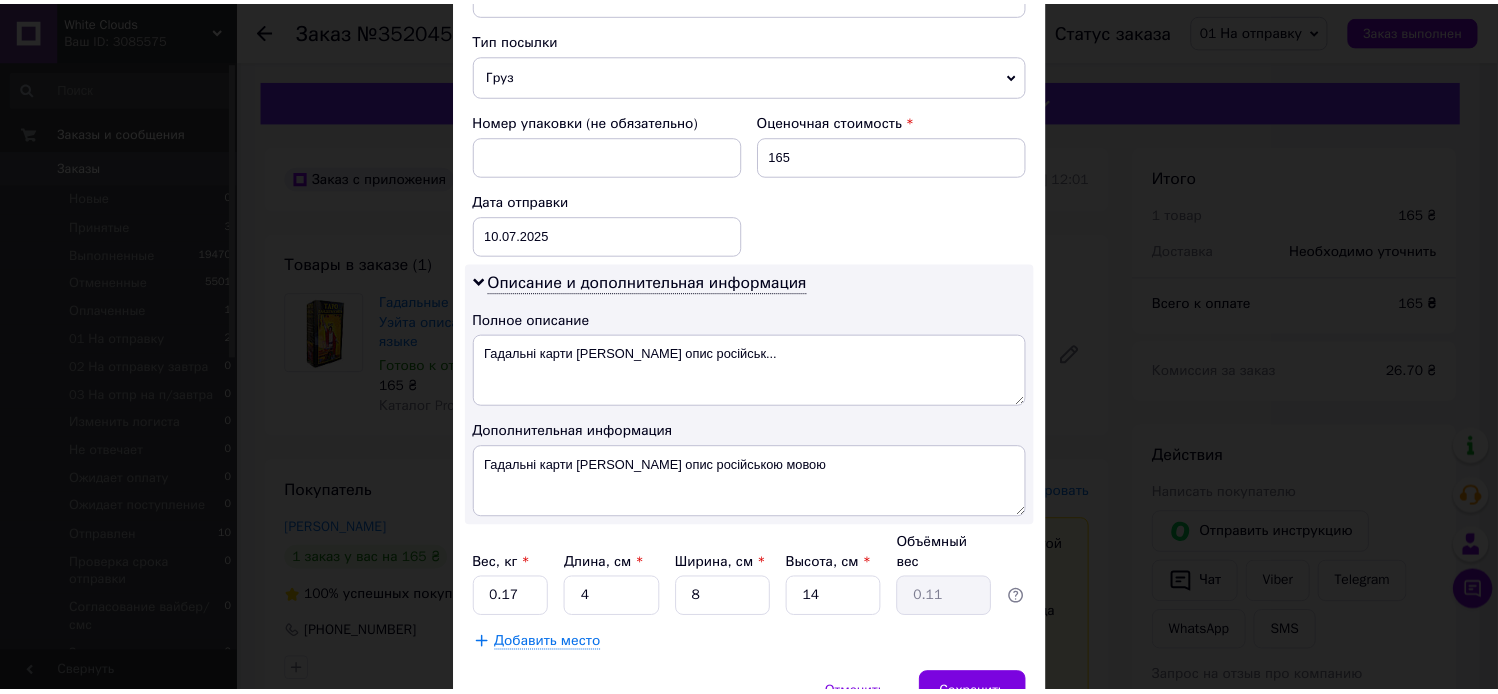 scroll, scrollTop: 860, scrollLeft: 0, axis: vertical 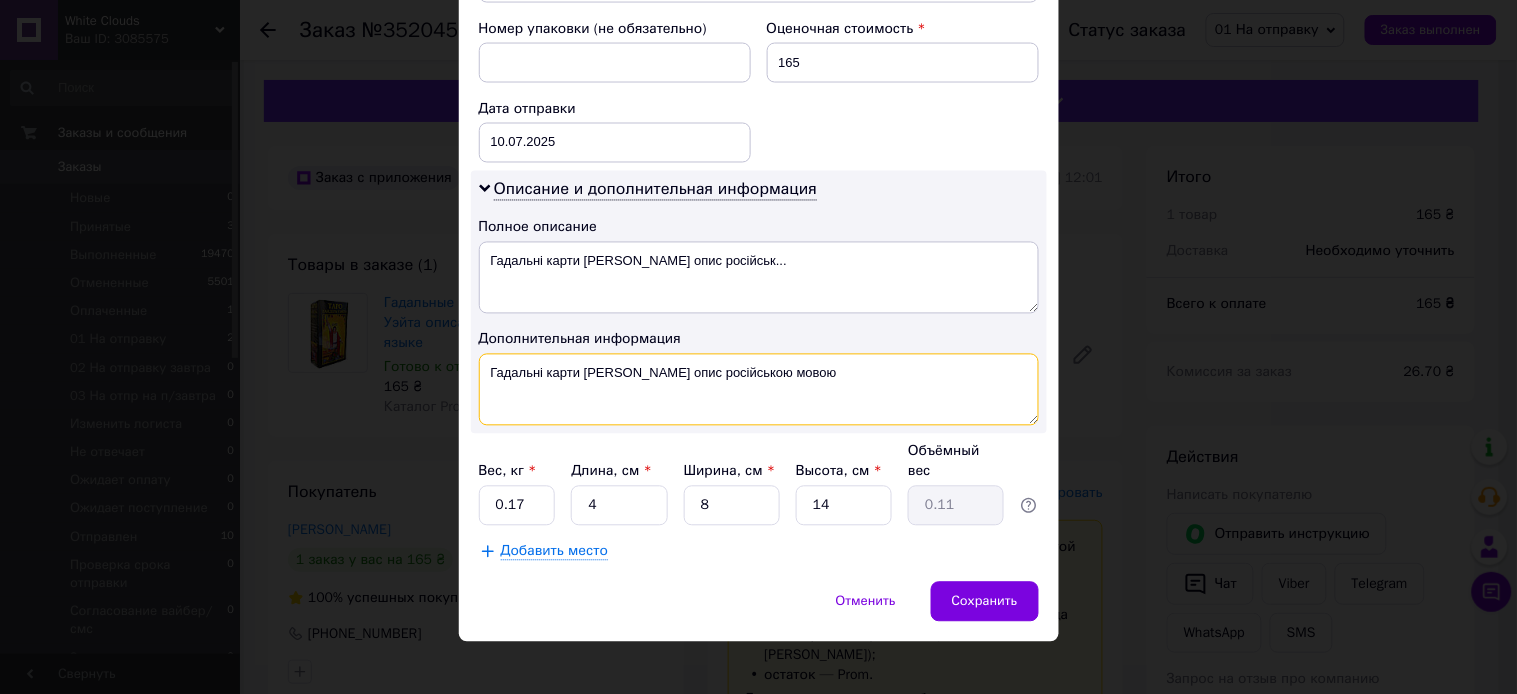 drag, startPoint x: 885, startPoint y: 376, endPoint x: 710, endPoint y: 398, distance: 176.37744 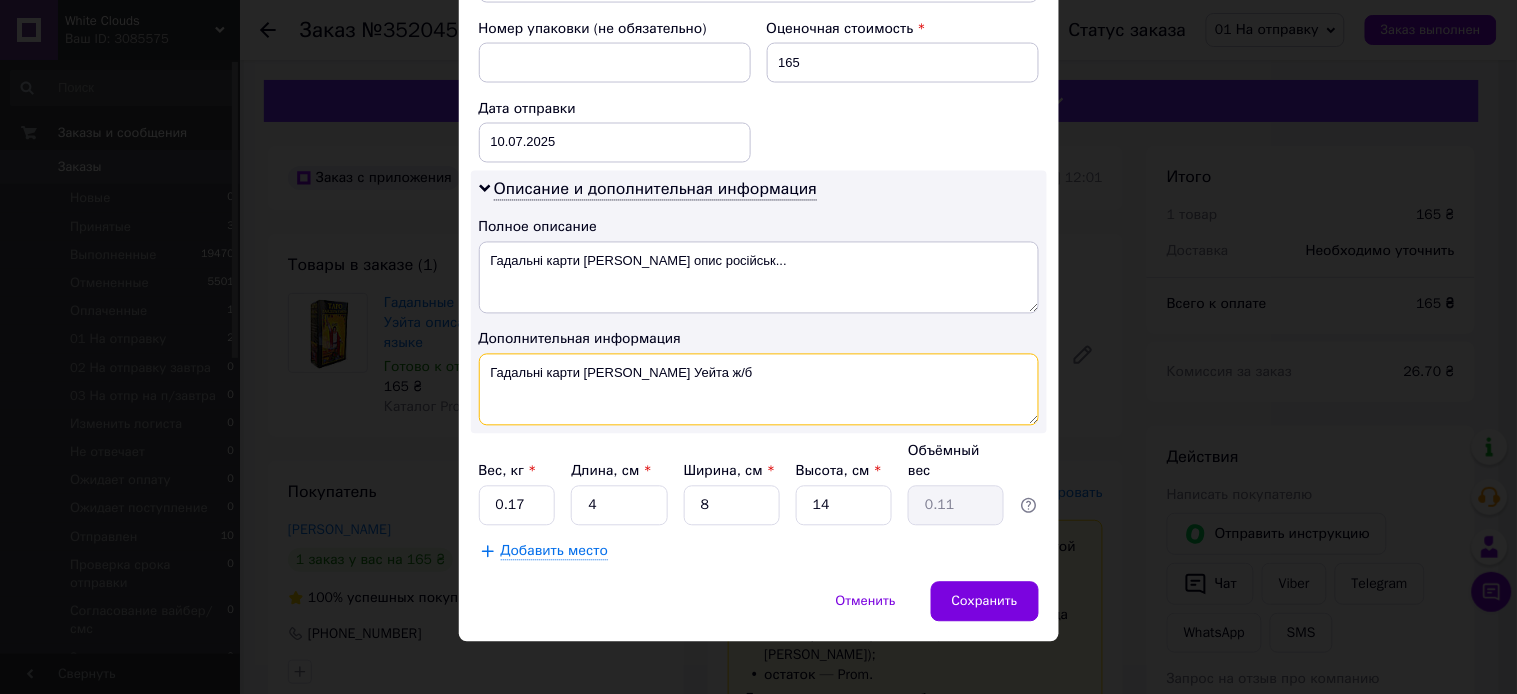 type on "Гадальні карти Таро Райдера Уейта ж/б" 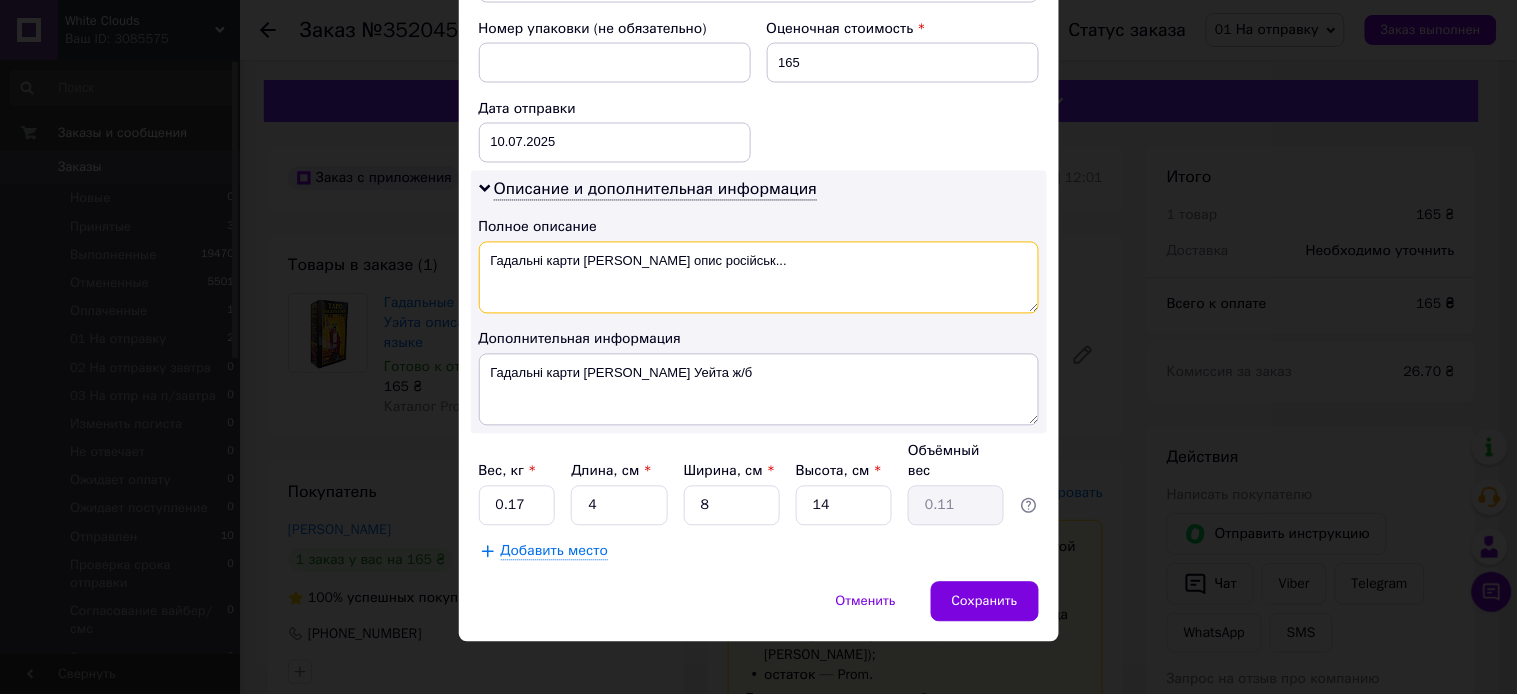 drag, startPoint x: 706, startPoint y: 263, endPoint x: 848, endPoint y: 263, distance: 142 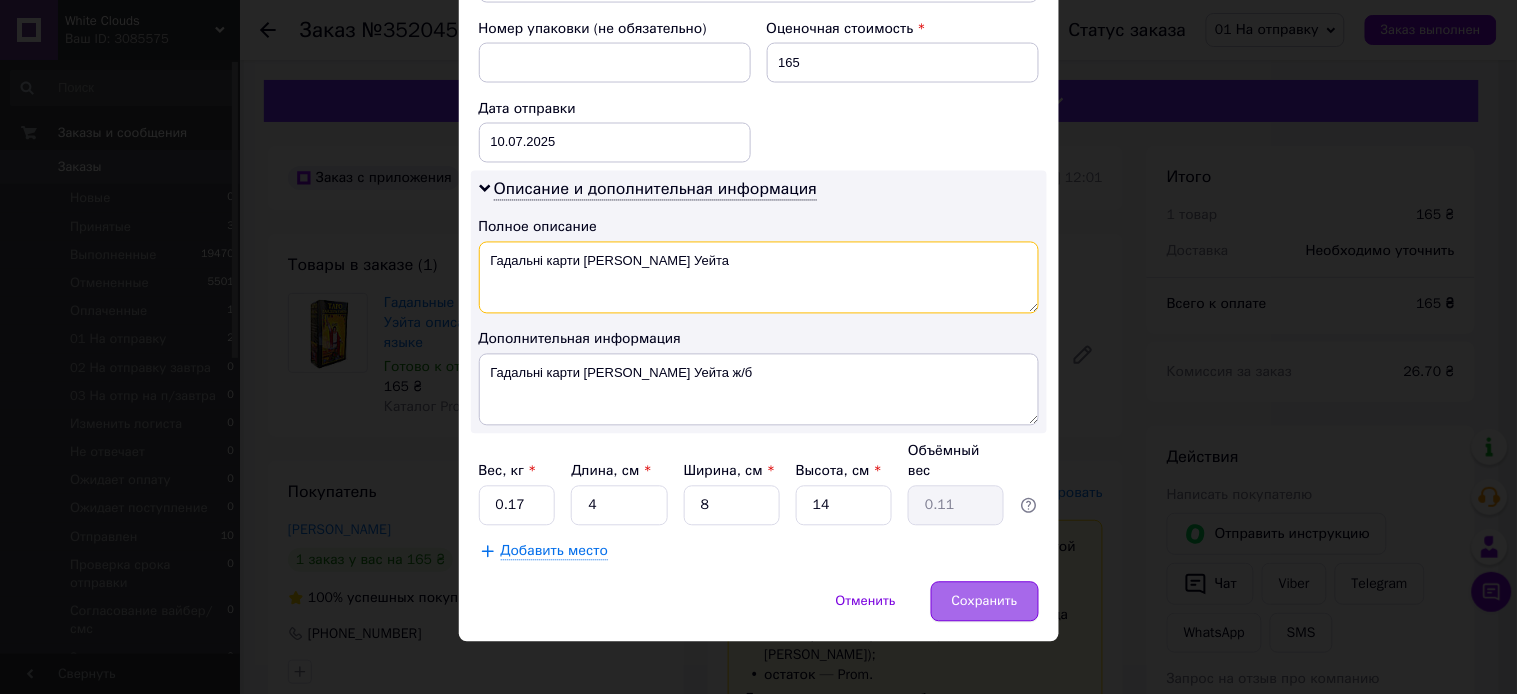 type on "Гадальні карти Таро Райдера Уейта" 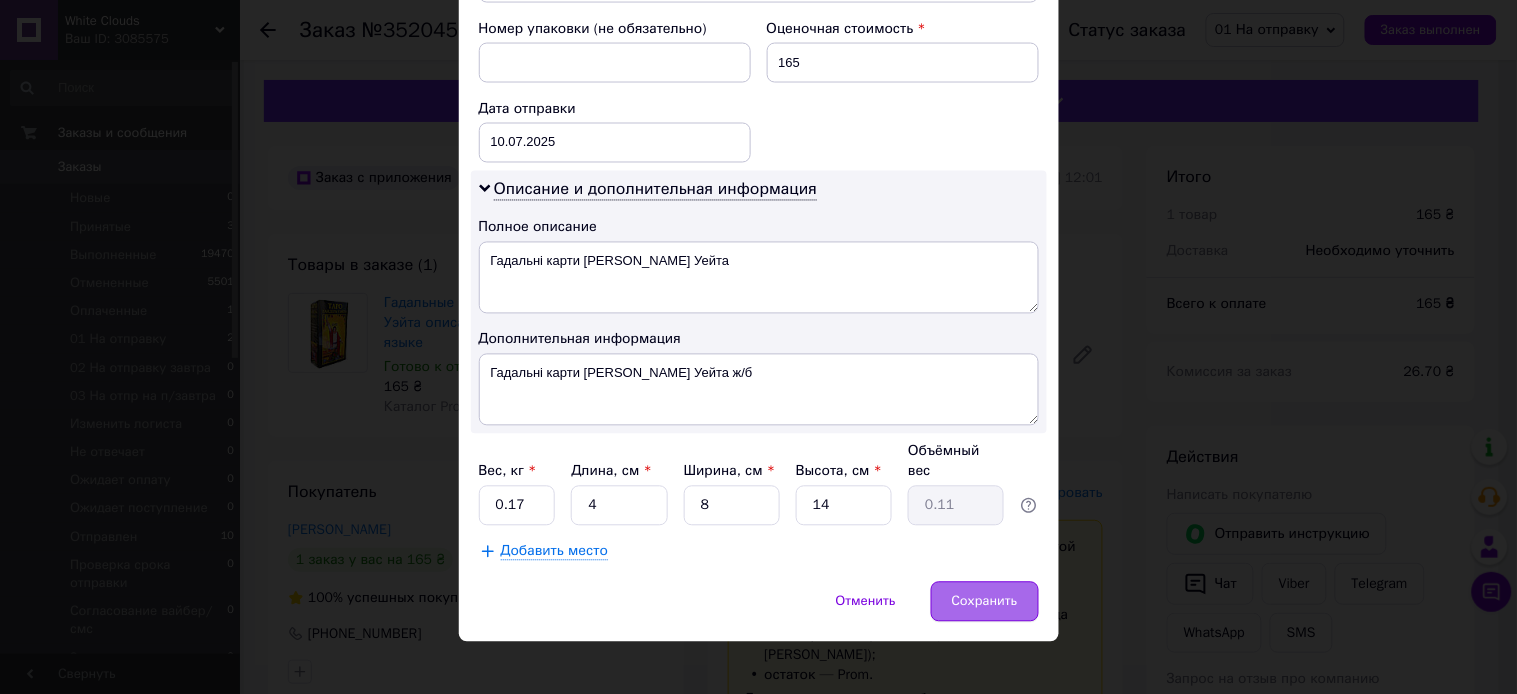 click on "Сохранить" at bounding box center [985, 602] 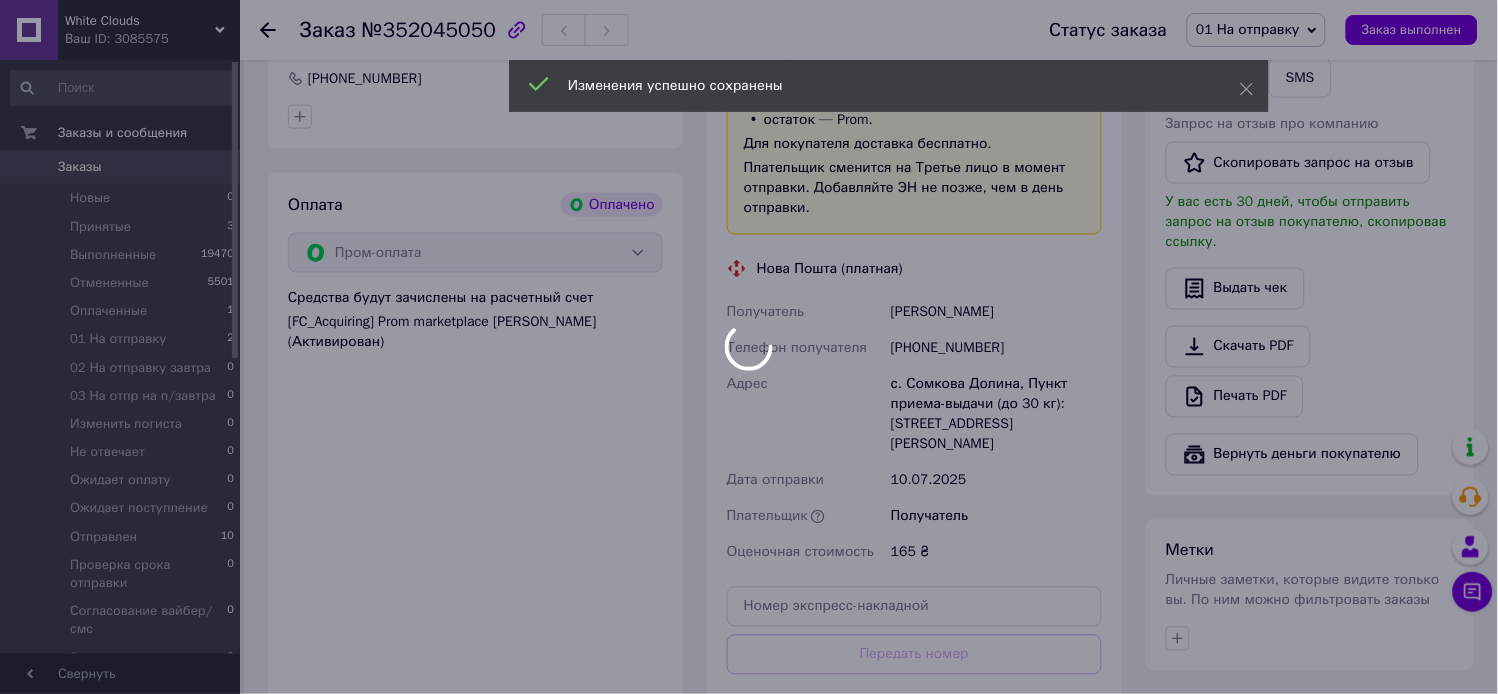 scroll, scrollTop: 666, scrollLeft: 0, axis: vertical 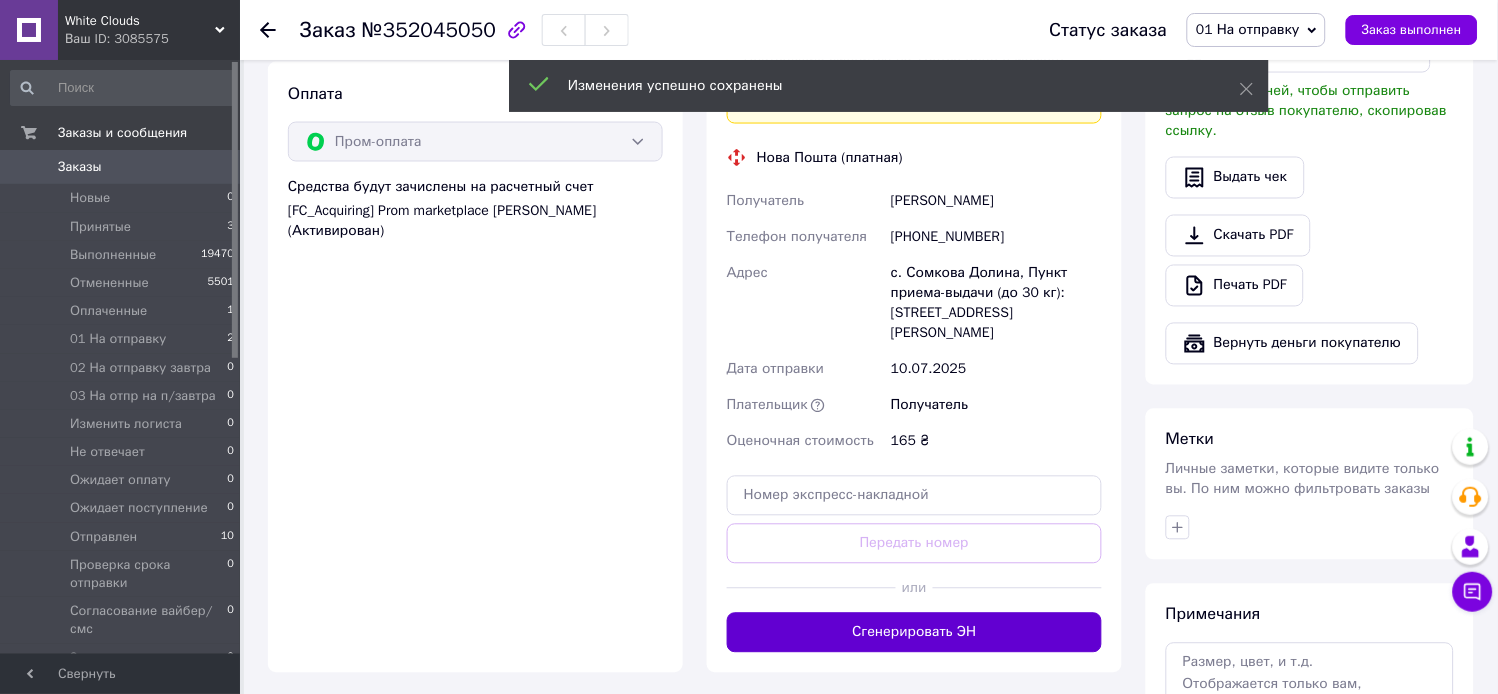 click on "Сгенерировать ЭН" at bounding box center [914, 633] 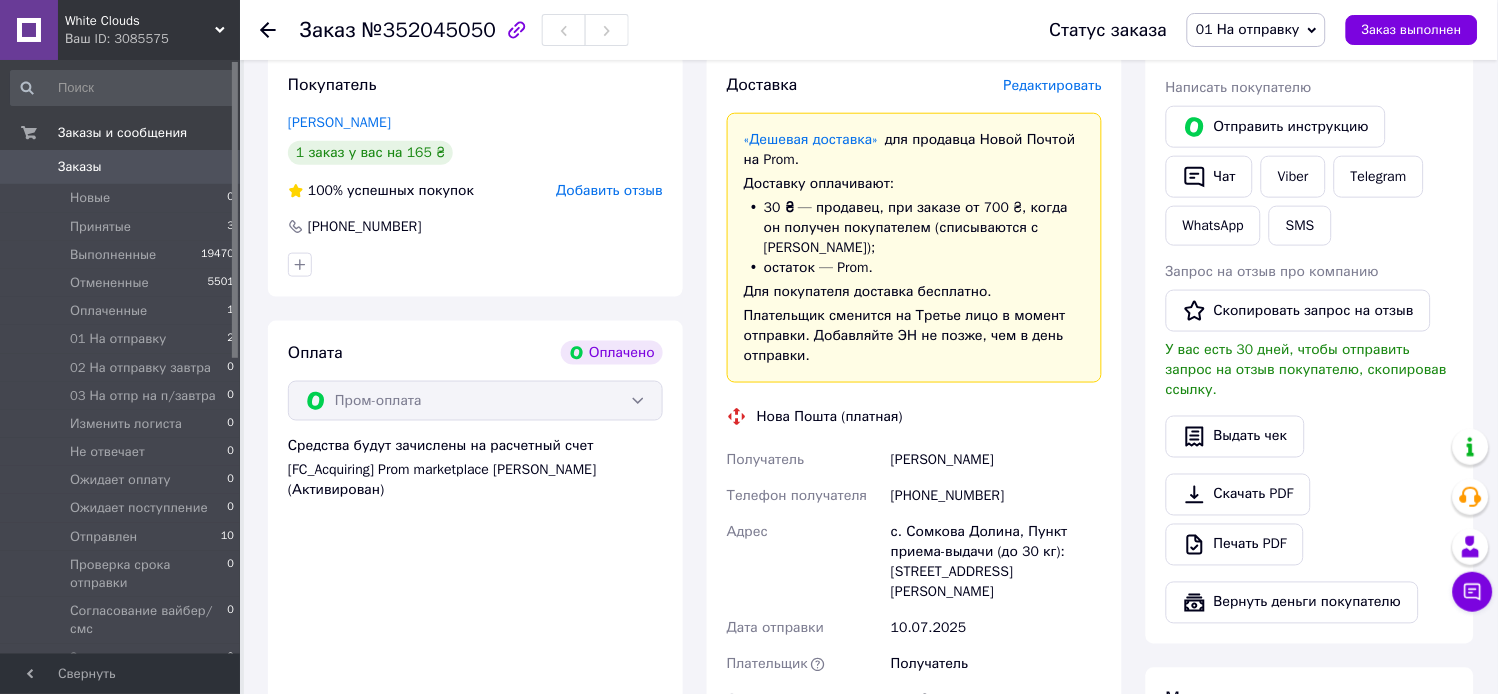 scroll, scrollTop: 444, scrollLeft: 0, axis: vertical 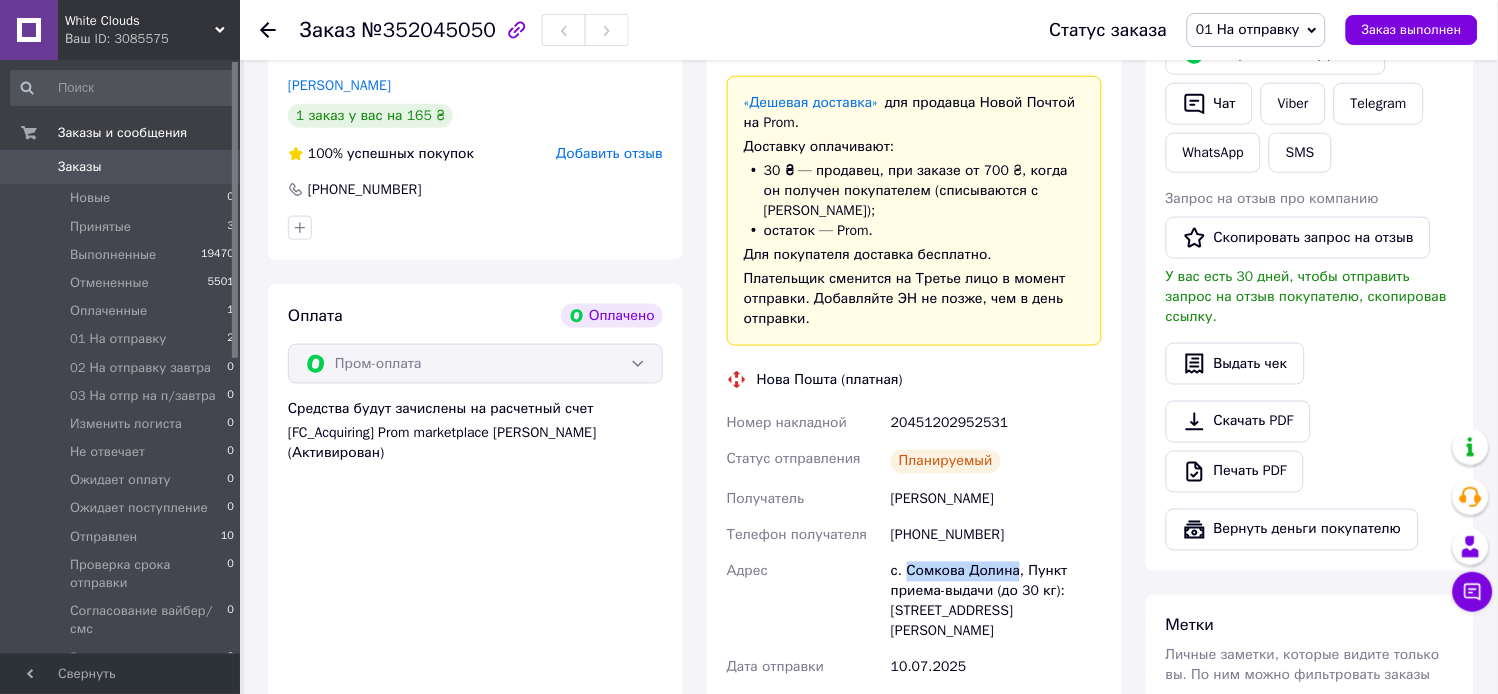 drag, startPoint x: 910, startPoint y: 531, endPoint x: 1011, endPoint y: 532, distance: 101.00495 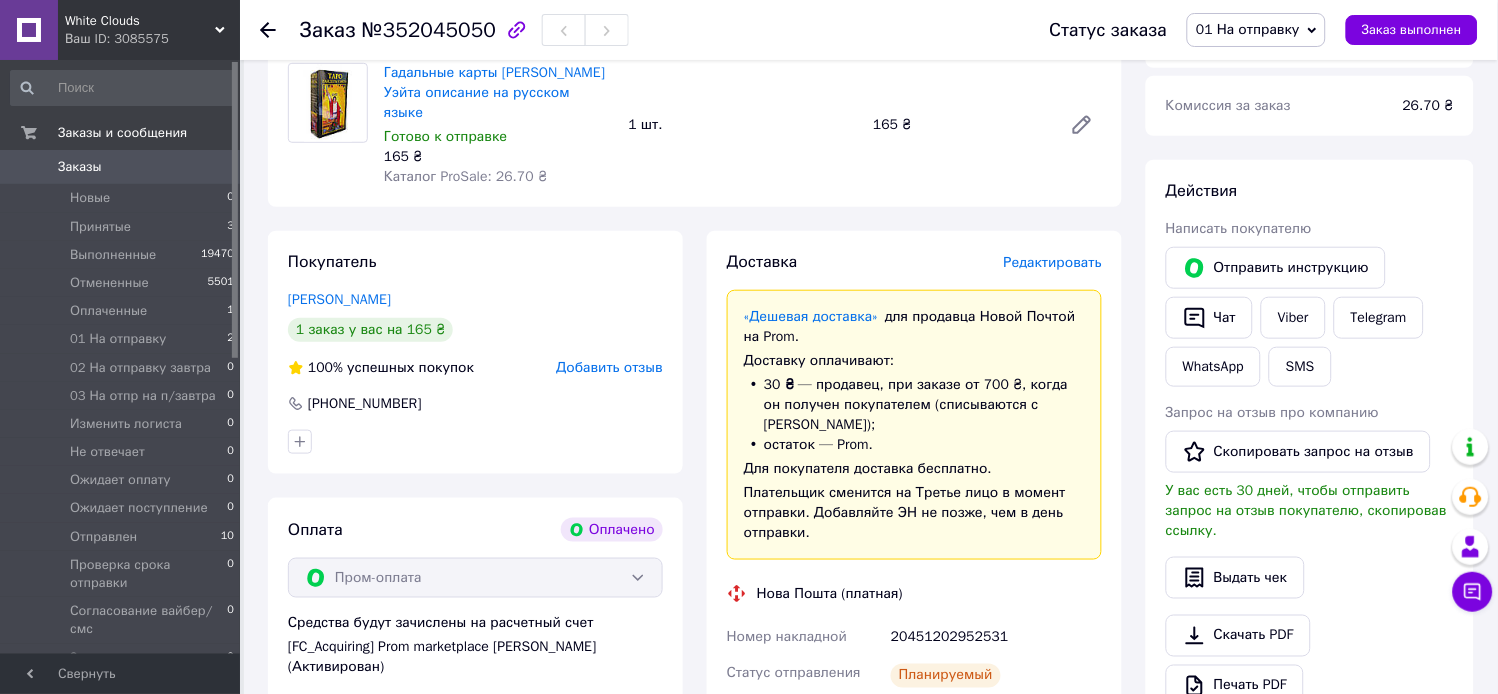 scroll, scrollTop: 111, scrollLeft: 0, axis: vertical 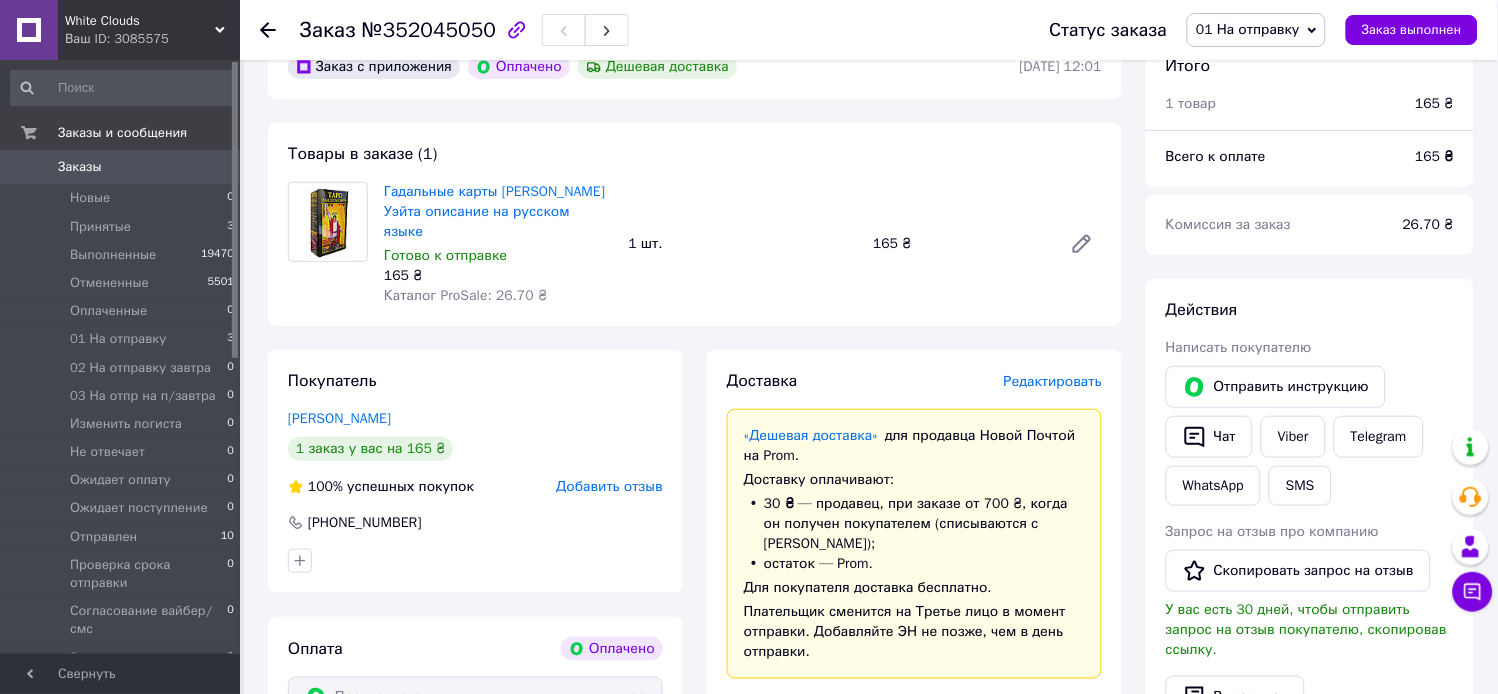 click on "Заказы" at bounding box center (80, 167) 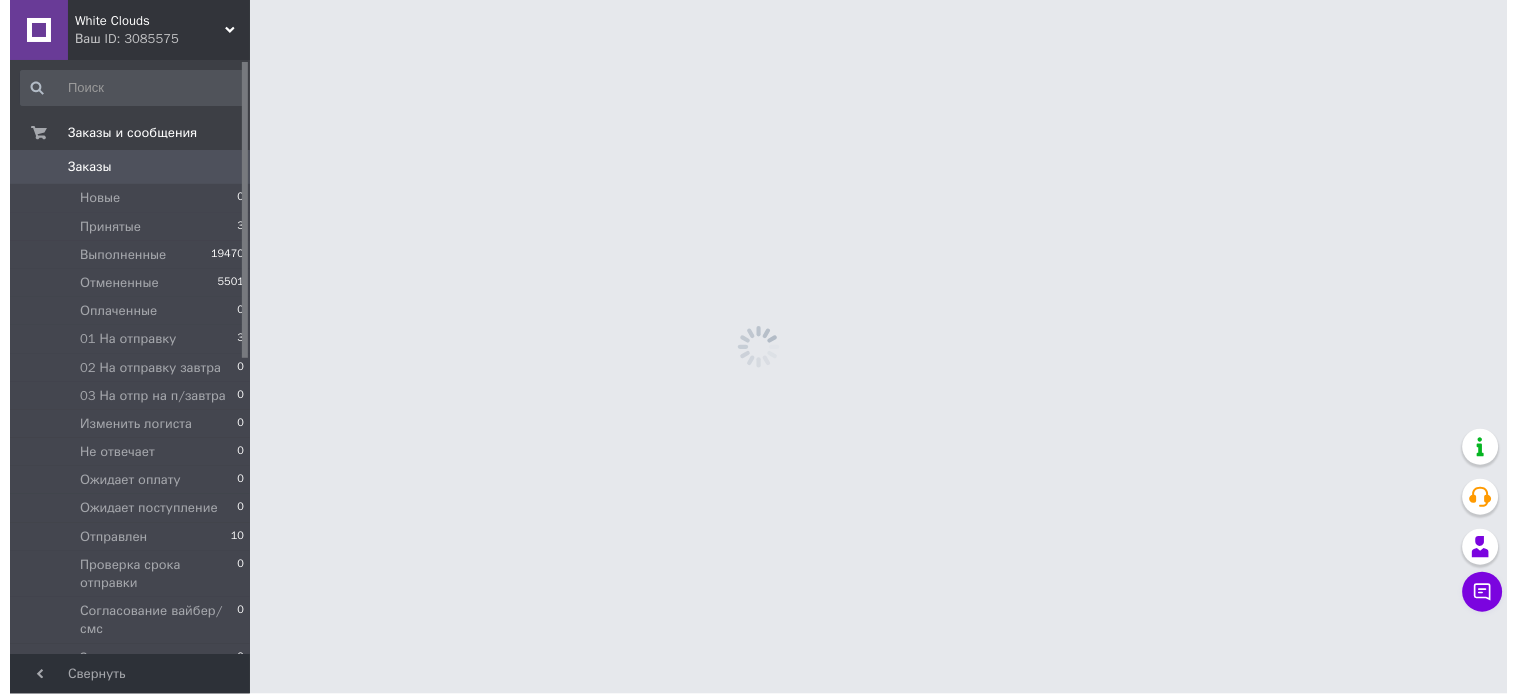 scroll, scrollTop: 0, scrollLeft: 0, axis: both 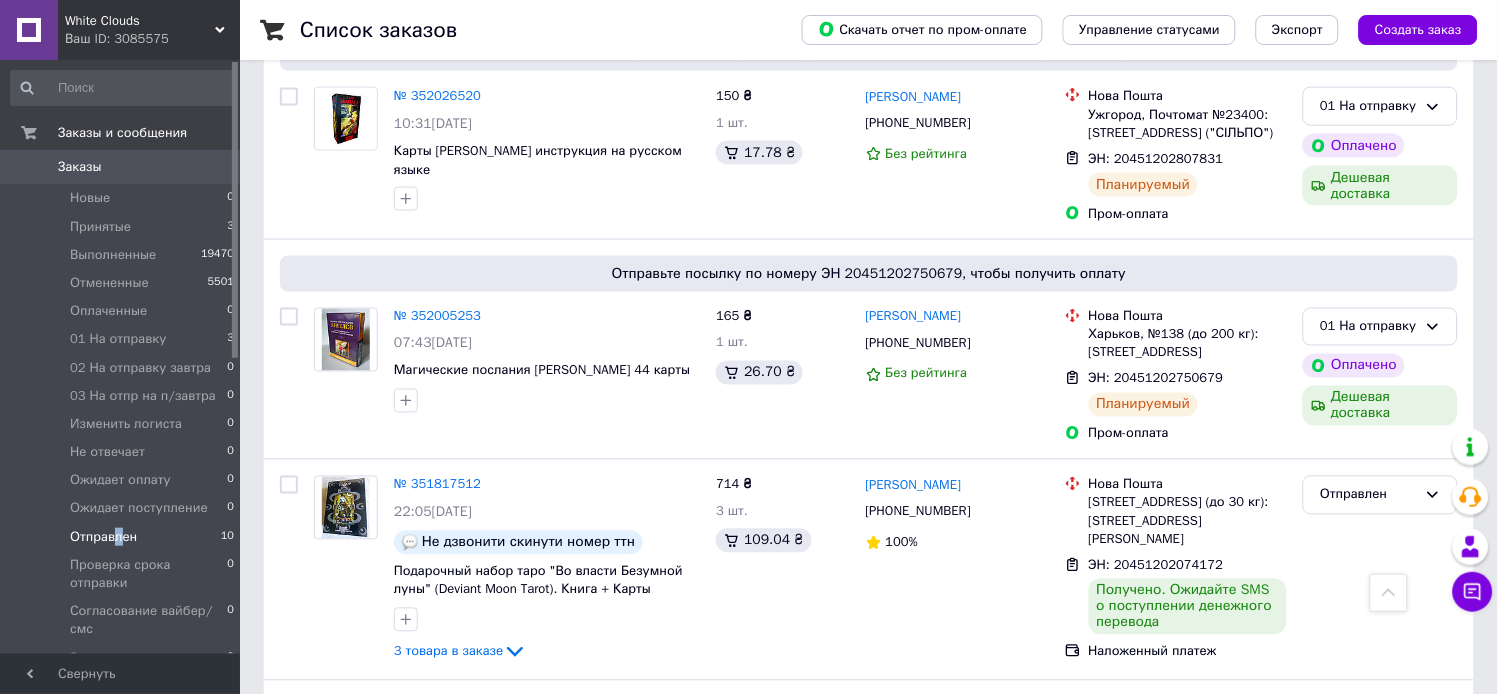 click on "Отправлен" at bounding box center [103, 537] 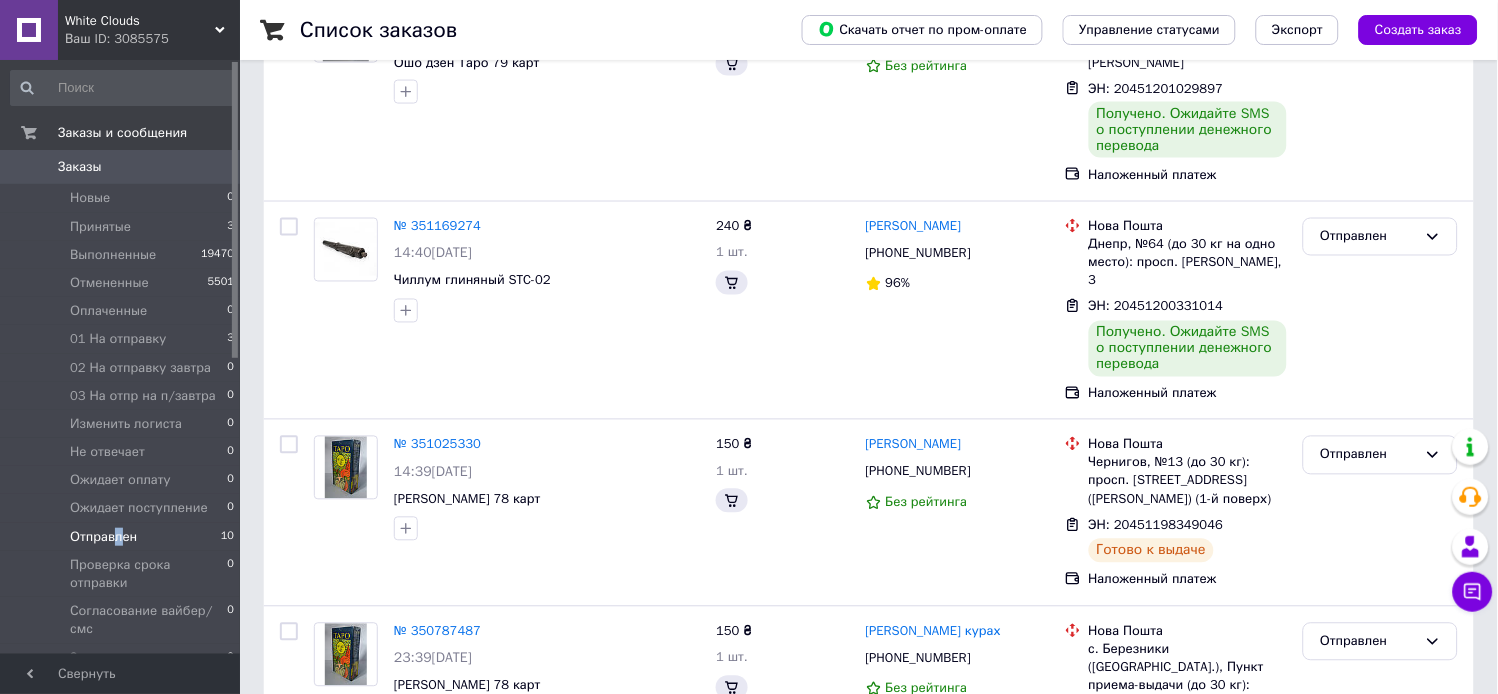 scroll, scrollTop: 0, scrollLeft: 0, axis: both 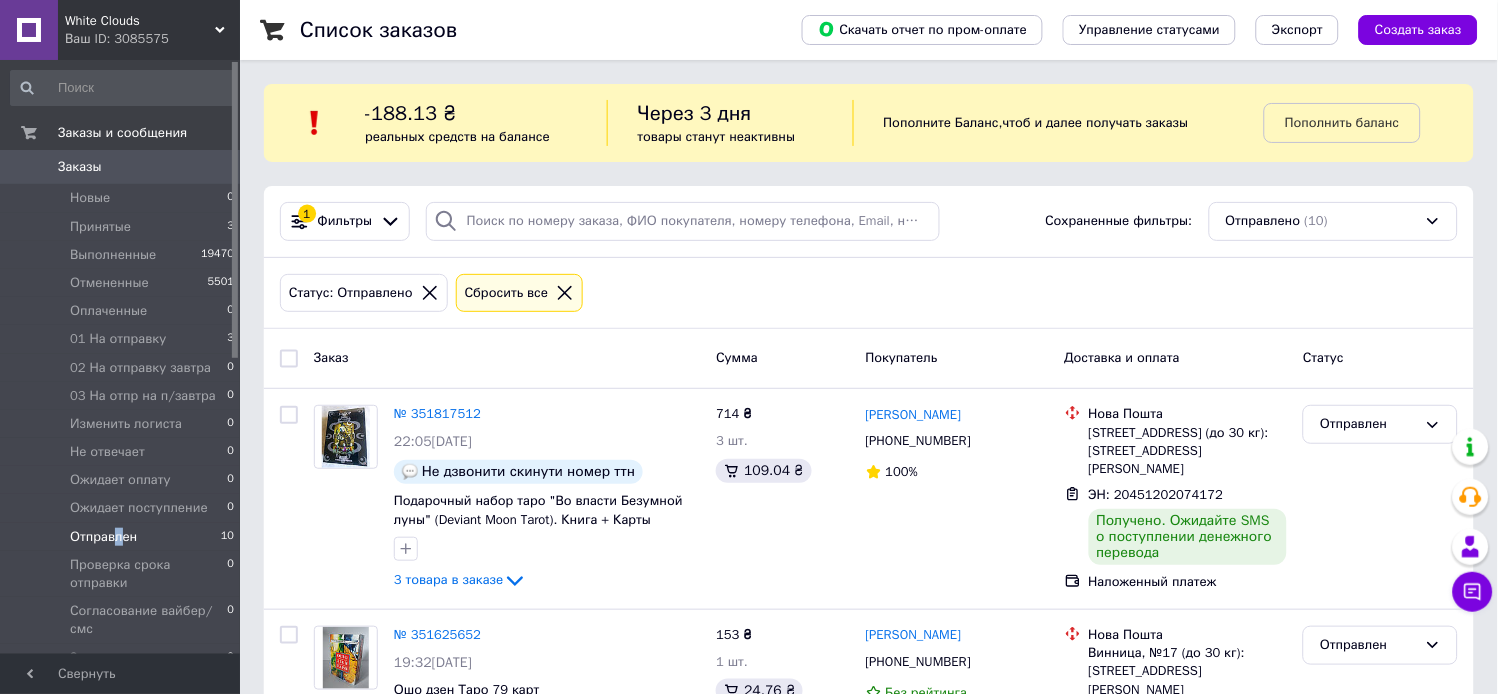 click on "Заказы" at bounding box center (80, 167) 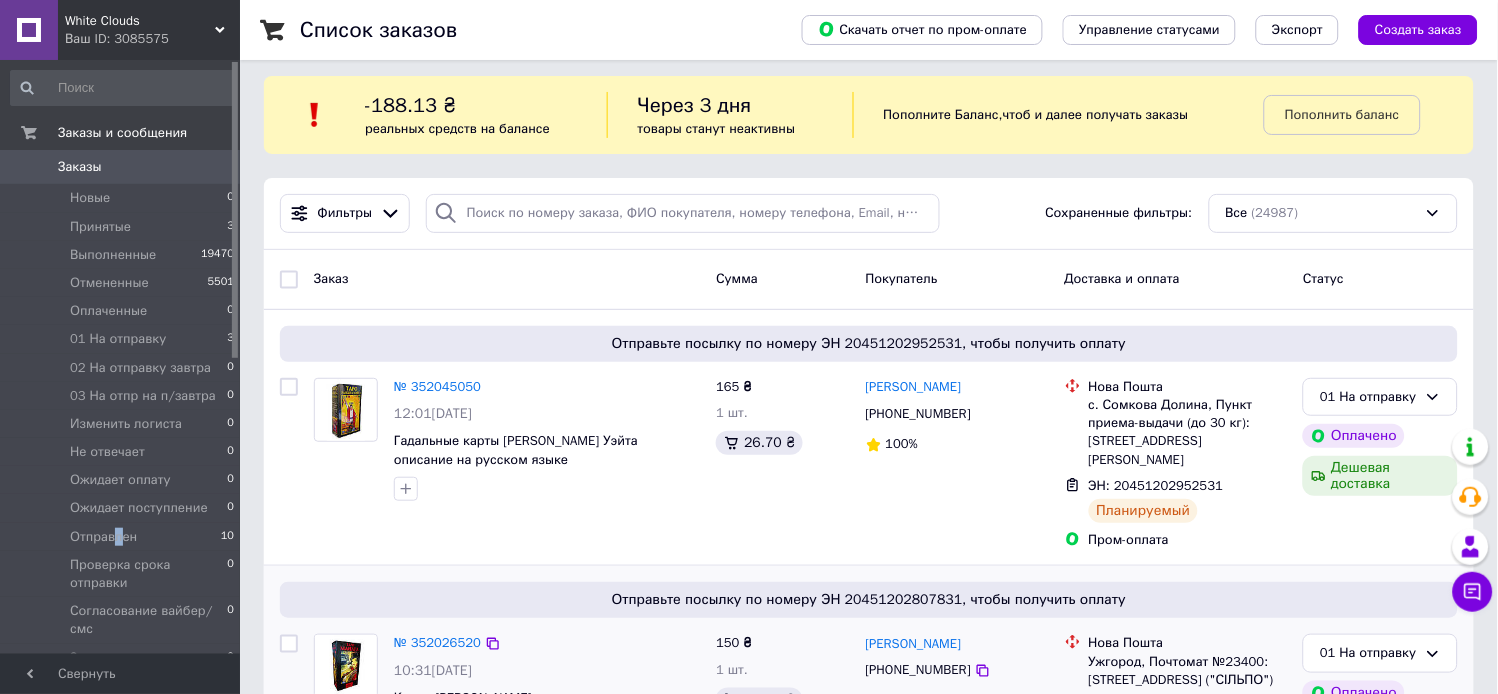 scroll, scrollTop: 0, scrollLeft: 0, axis: both 